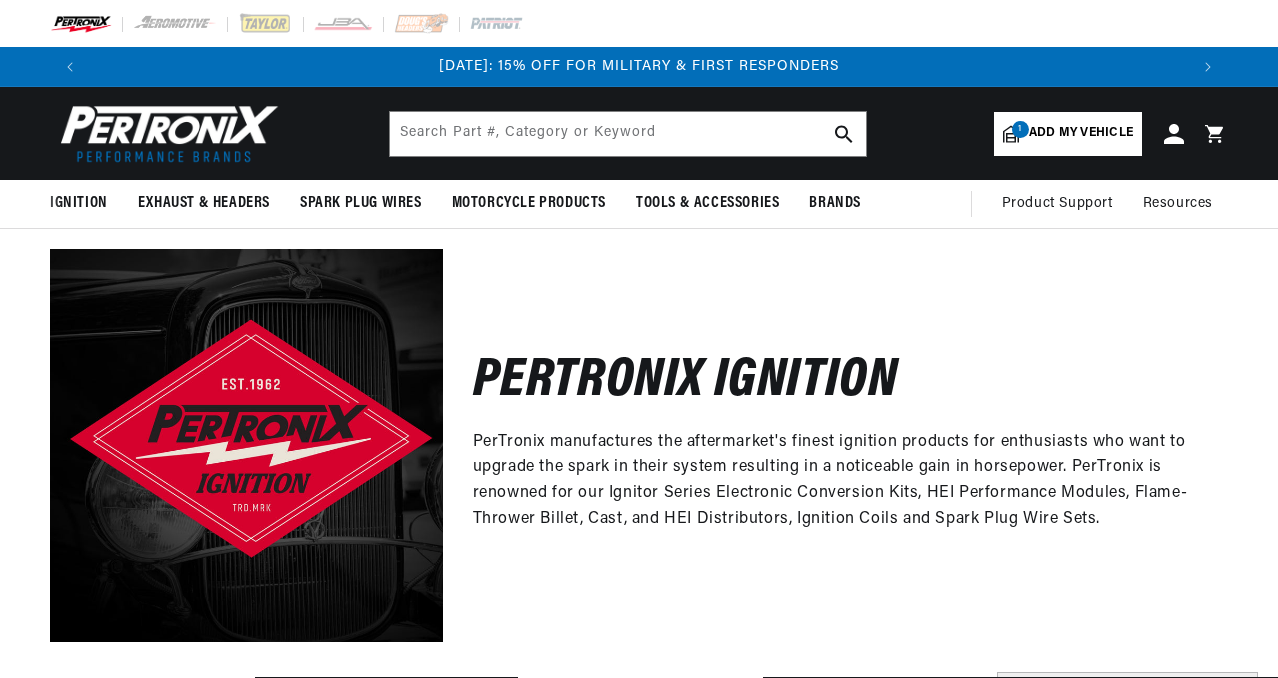 scroll, scrollTop: 0, scrollLeft: 0, axis: both 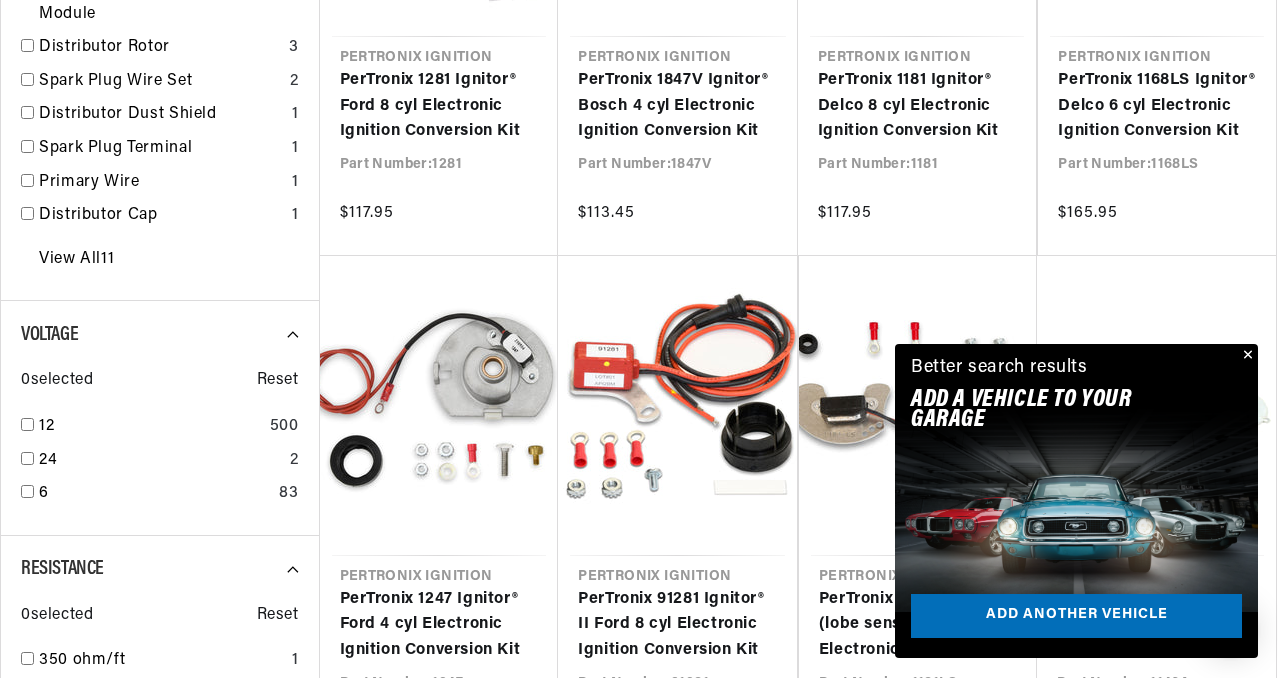 click at bounding box center [1246, 356] 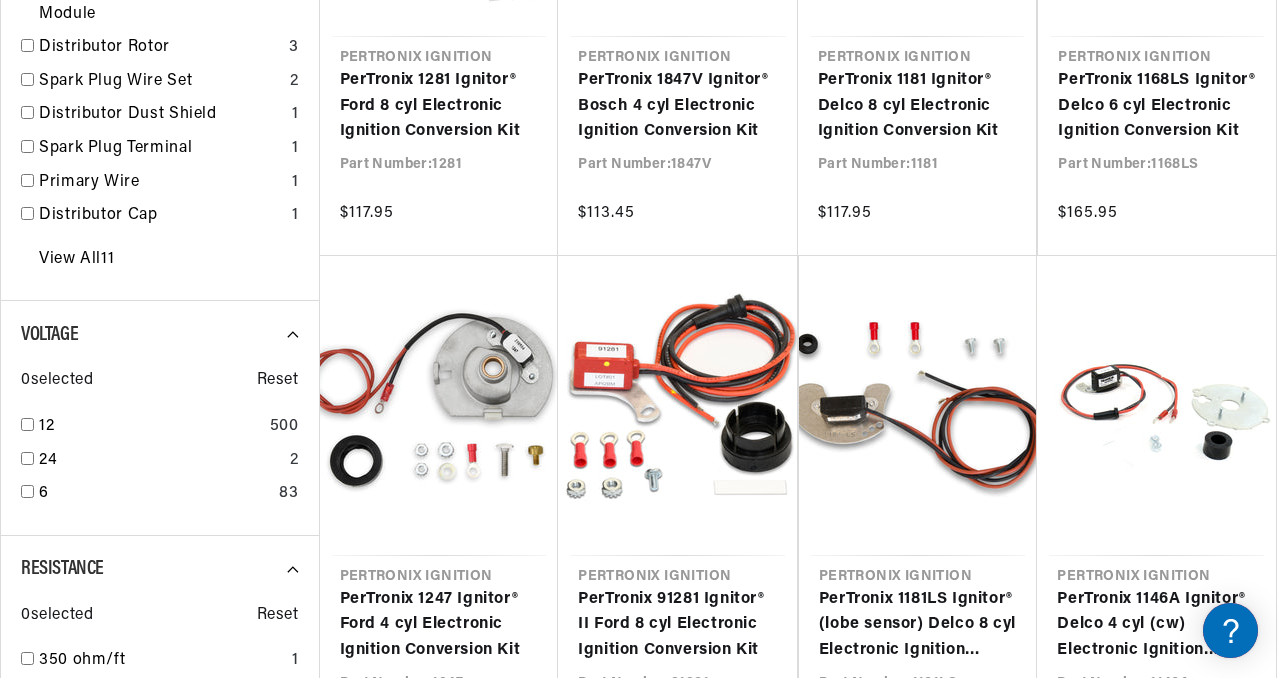 scroll, scrollTop: 0, scrollLeft: 874, axis: horizontal 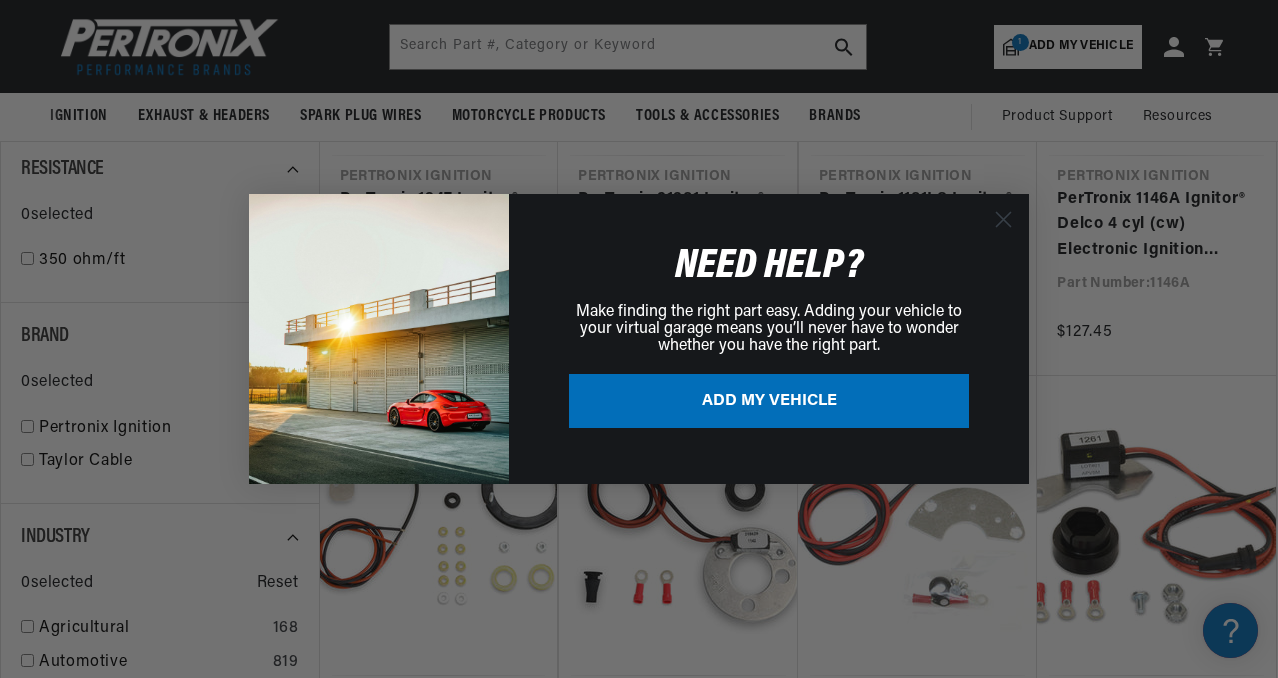 click at bounding box center [379, 339] 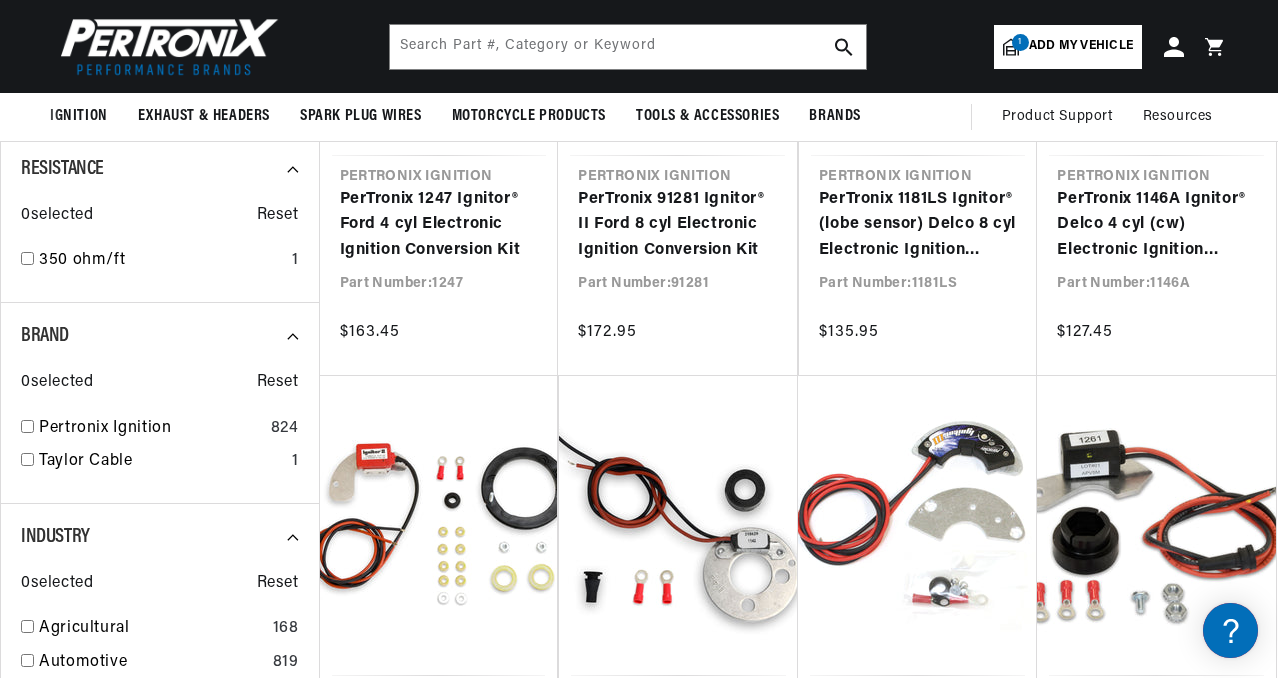 scroll, scrollTop: 0, scrollLeft: 2196, axis: horizontal 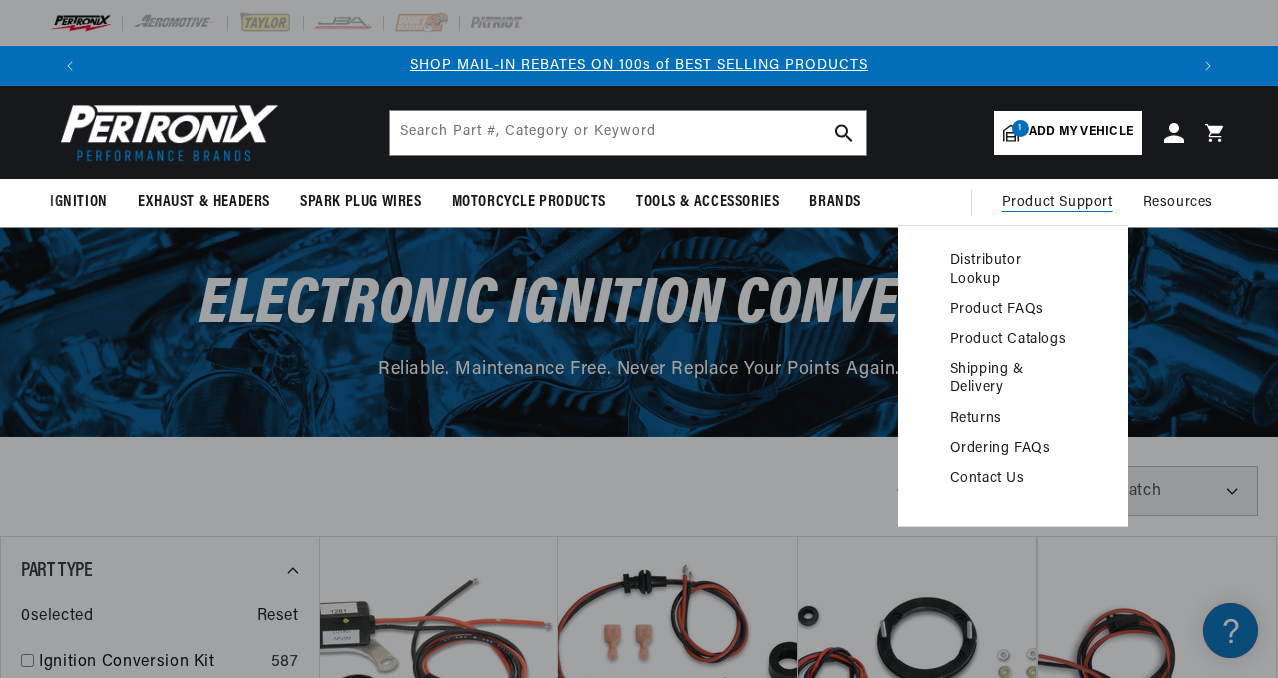 click on "Contact Us" at bounding box center [1013, 479] 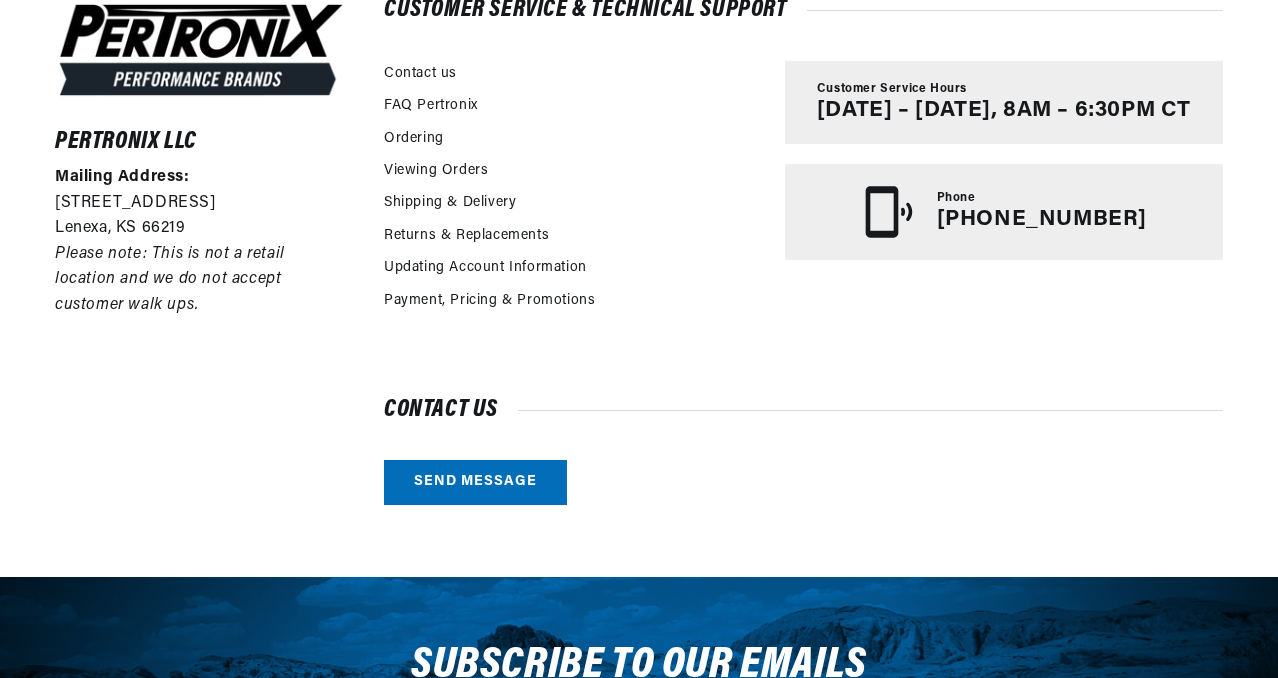 scroll, scrollTop: 500, scrollLeft: 0, axis: vertical 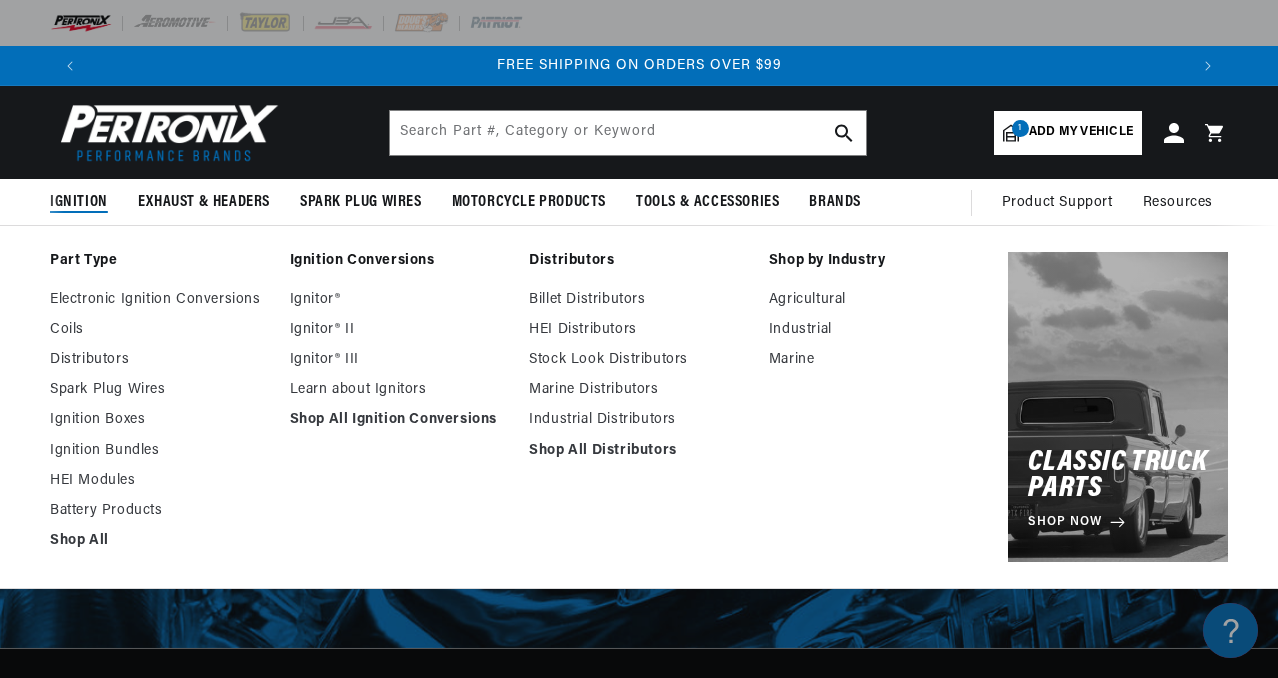 click on "Electronic Ignition Conversions" at bounding box center (160, 300) 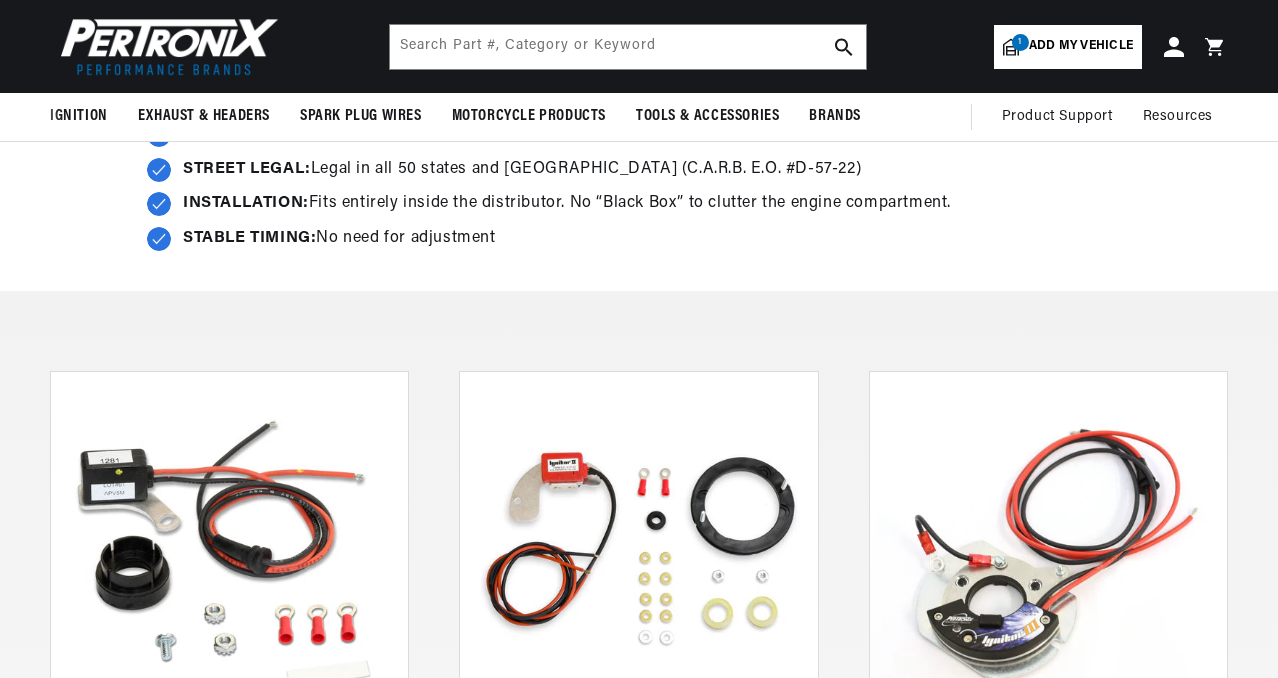 scroll, scrollTop: 0, scrollLeft: 0, axis: both 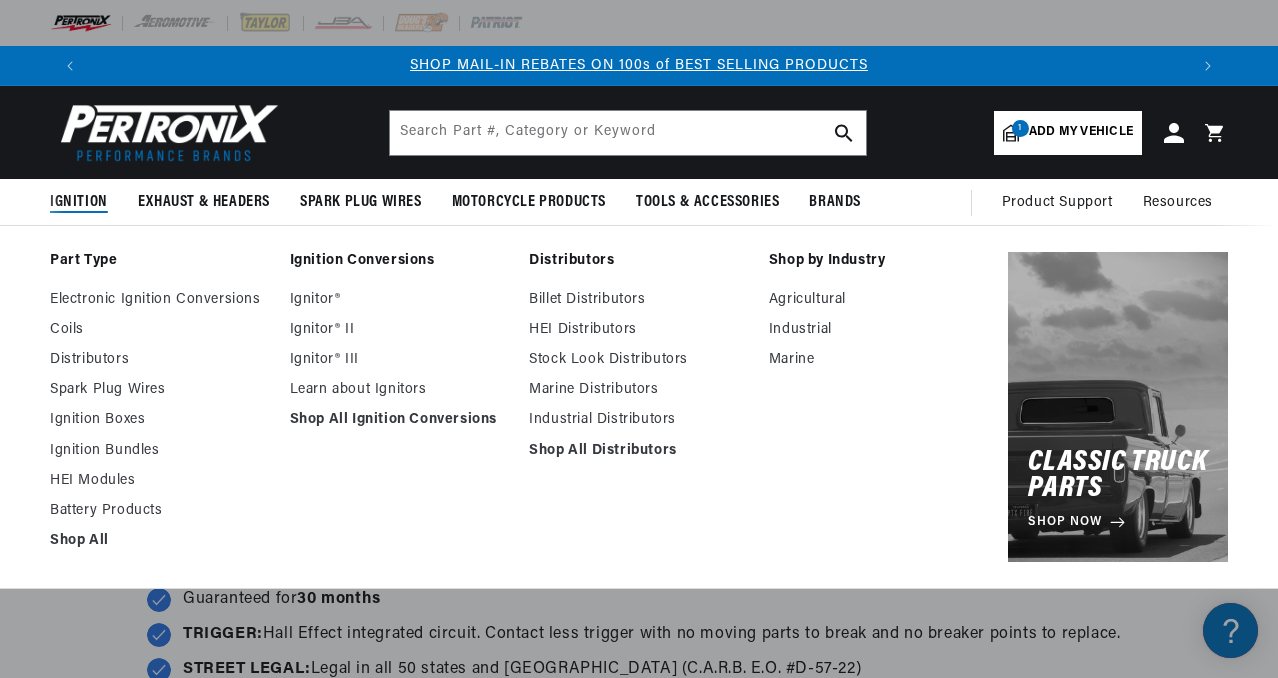click on "Marine" at bounding box center (879, 360) 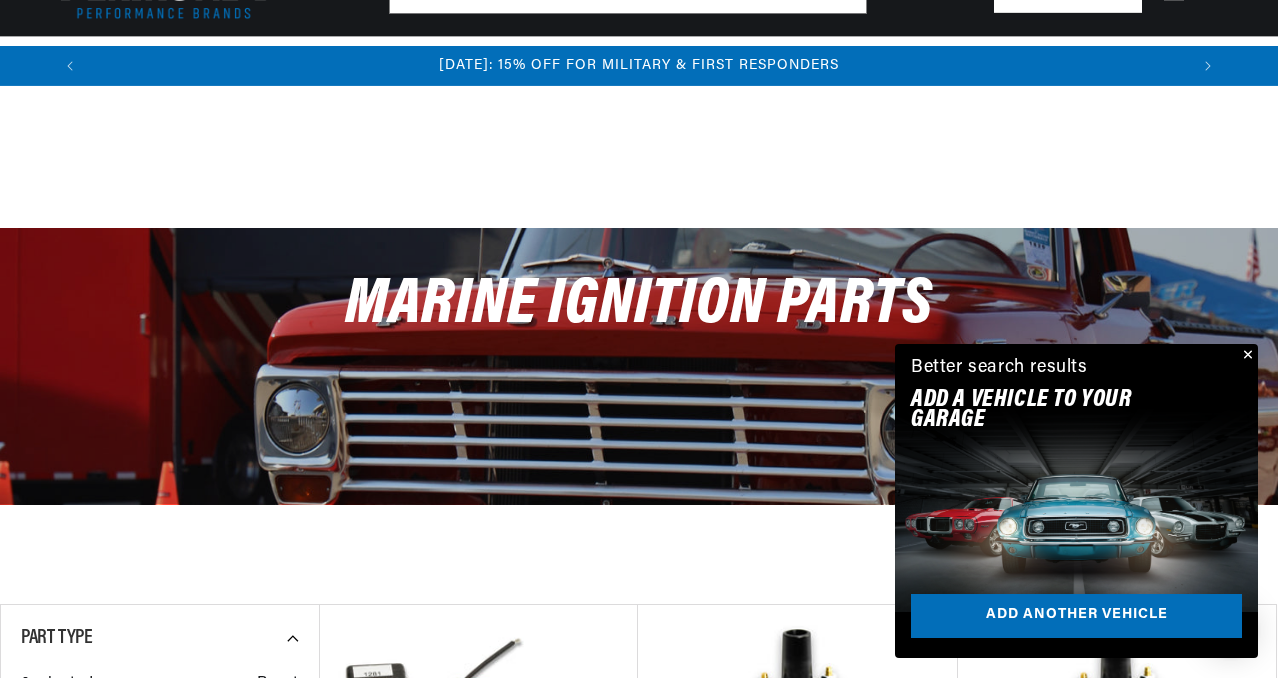 scroll, scrollTop: 400, scrollLeft: 0, axis: vertical 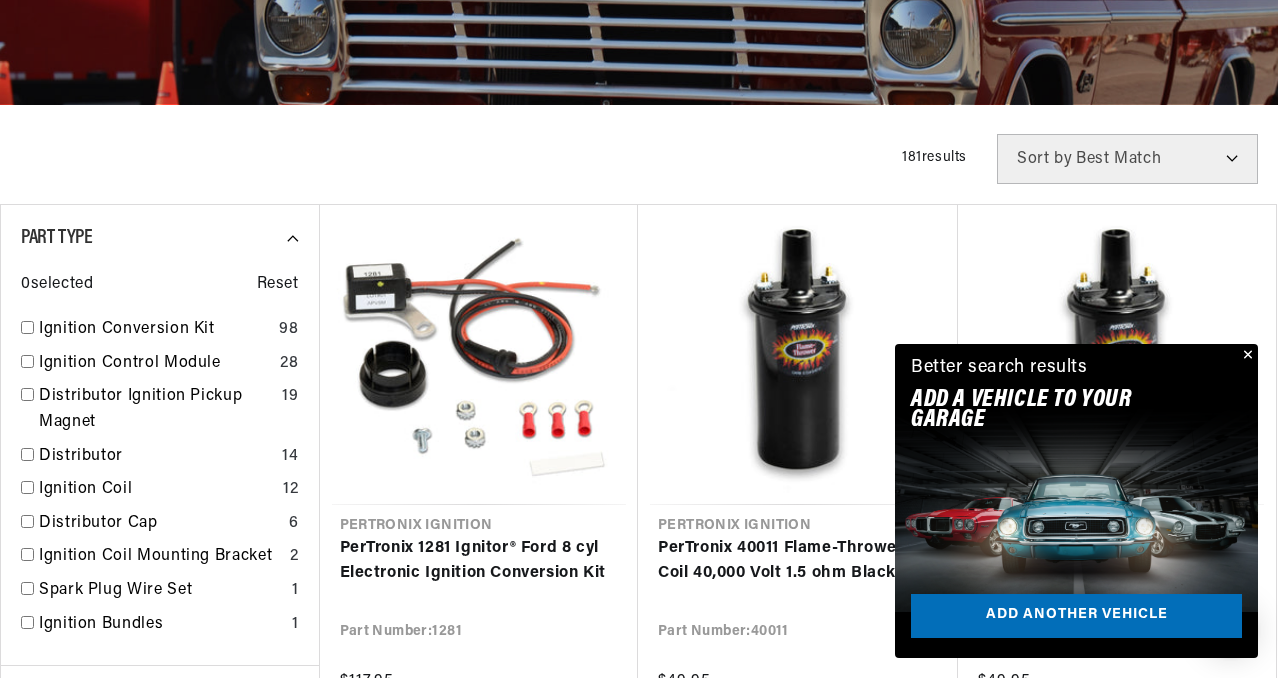 click at bounding box center (27, 327) 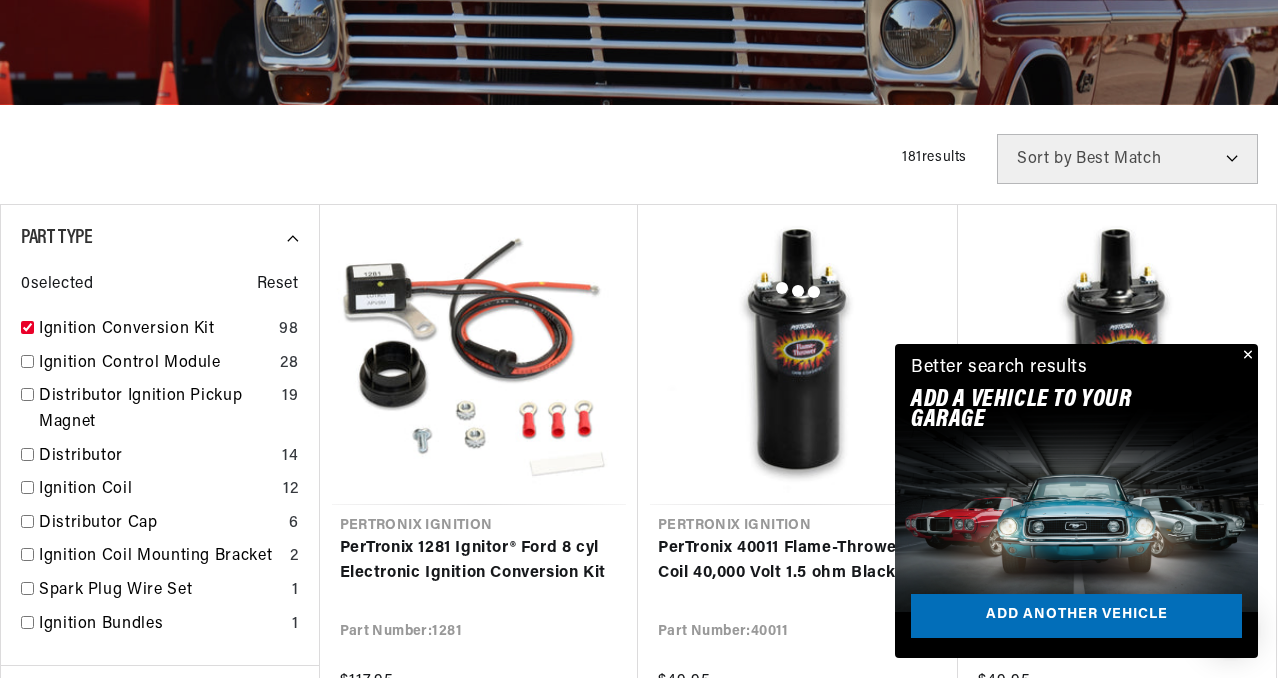 checkbox on "true" 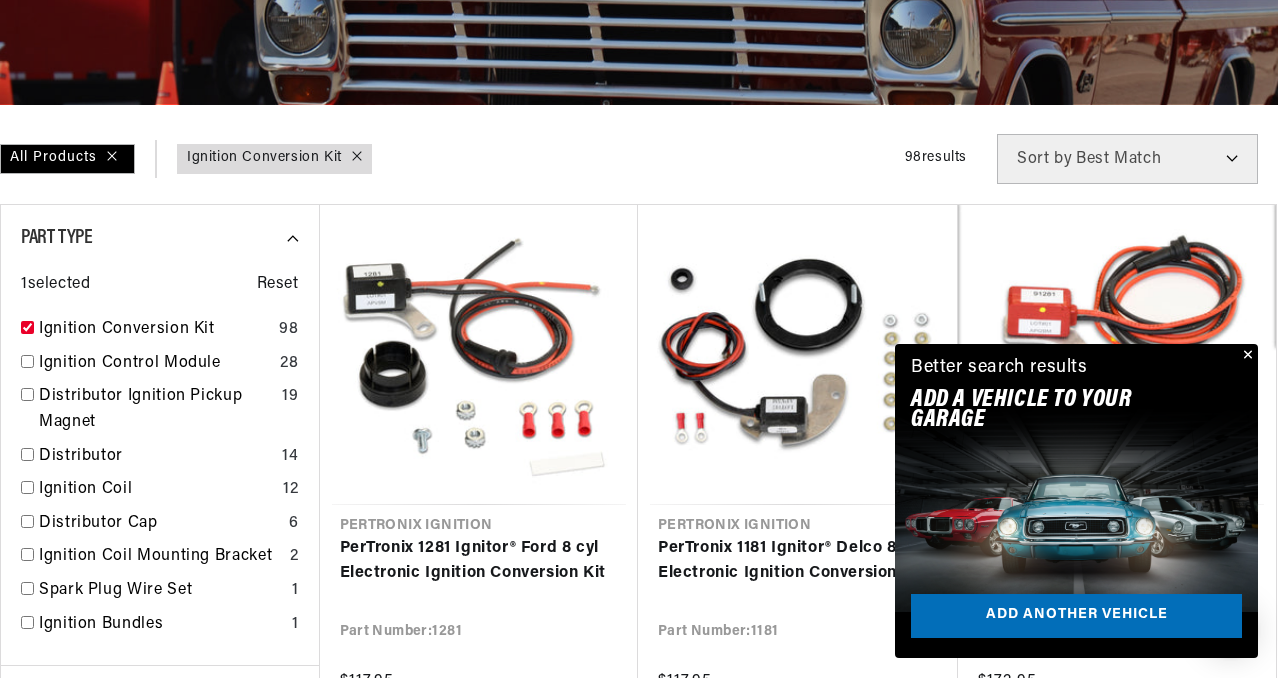 scroll, scrollTop: 0, scrollLeft: 1761, axis: horizontal 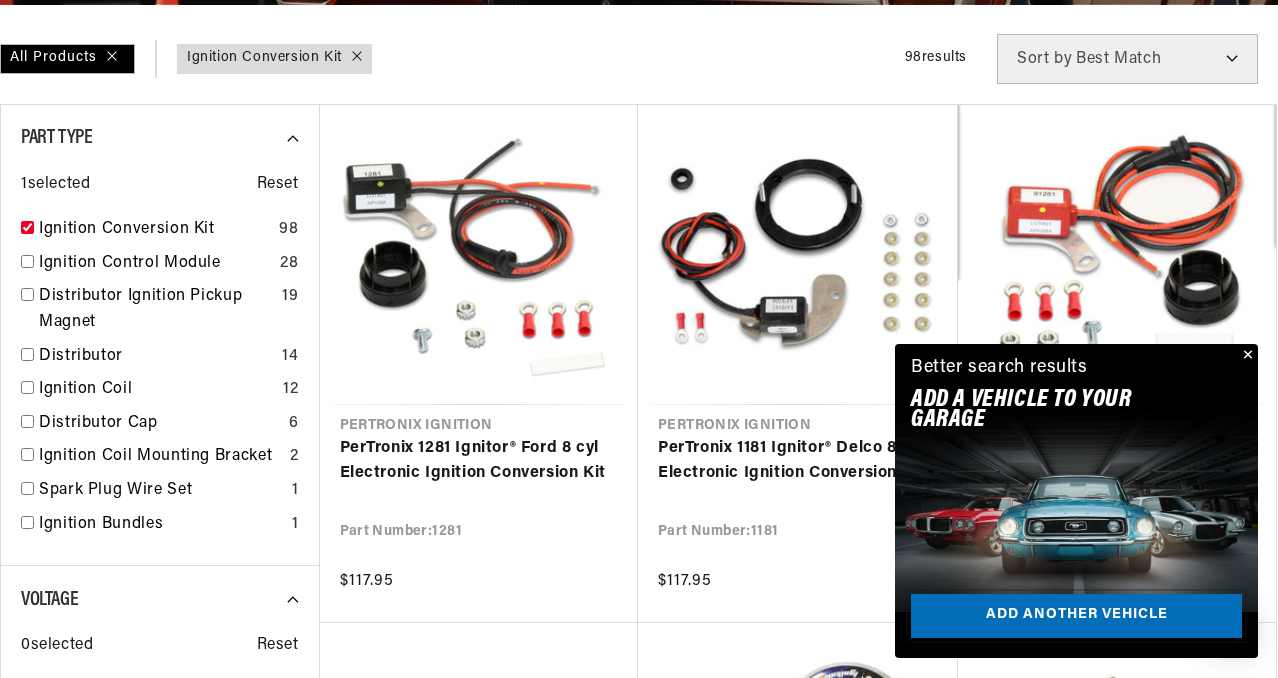 click on "Add another vehicle" at bounding box center [1076, 616] 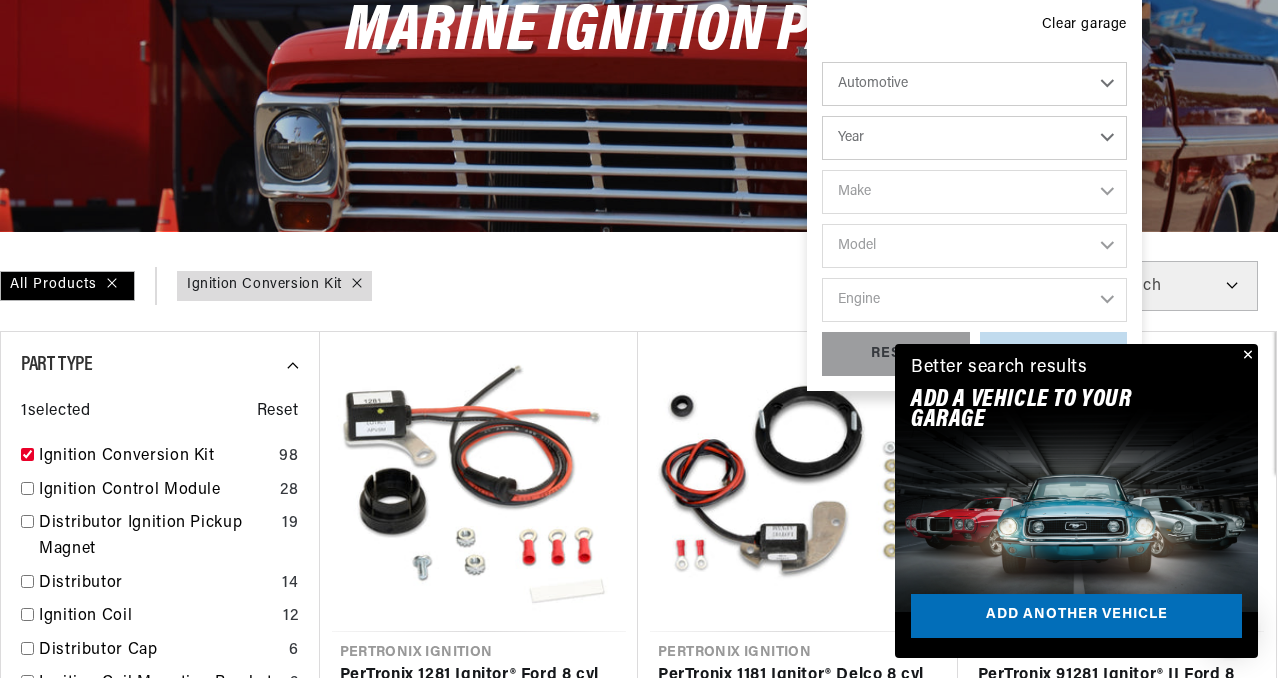 scroll, scrollTop: 0, scrollLeft: 0, axis: both 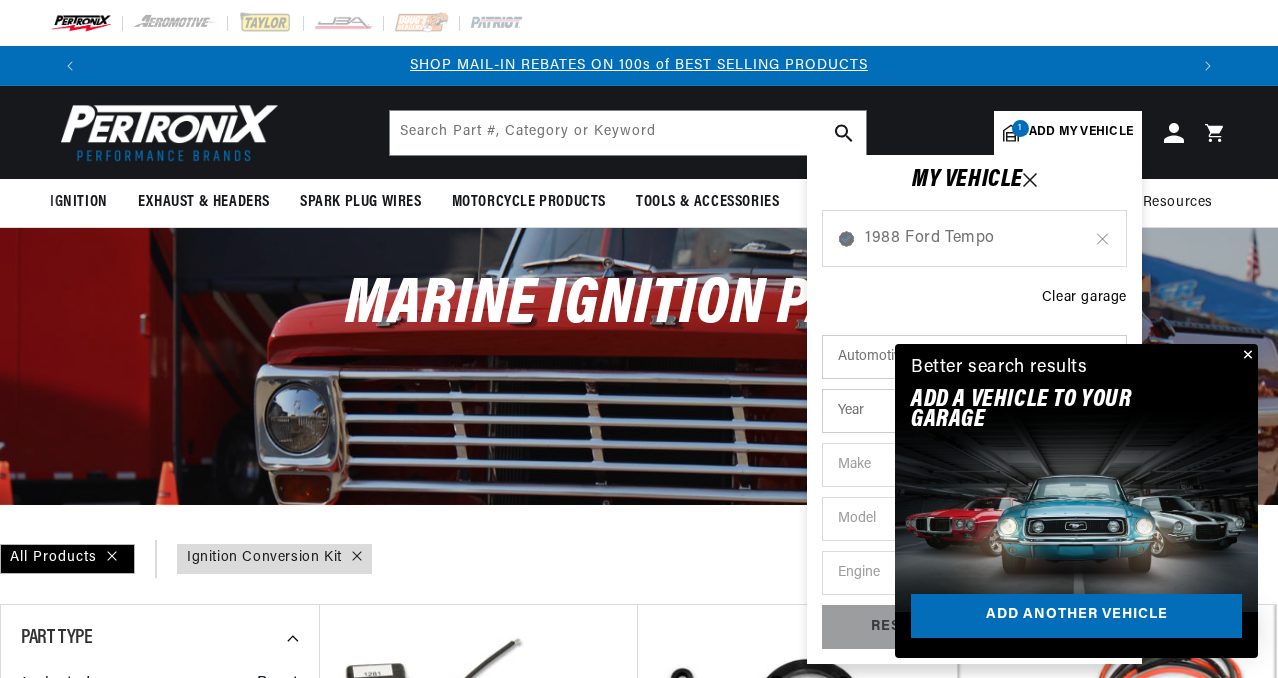 click on "Marine Ignition Parts" at bounding box center (639, 315) 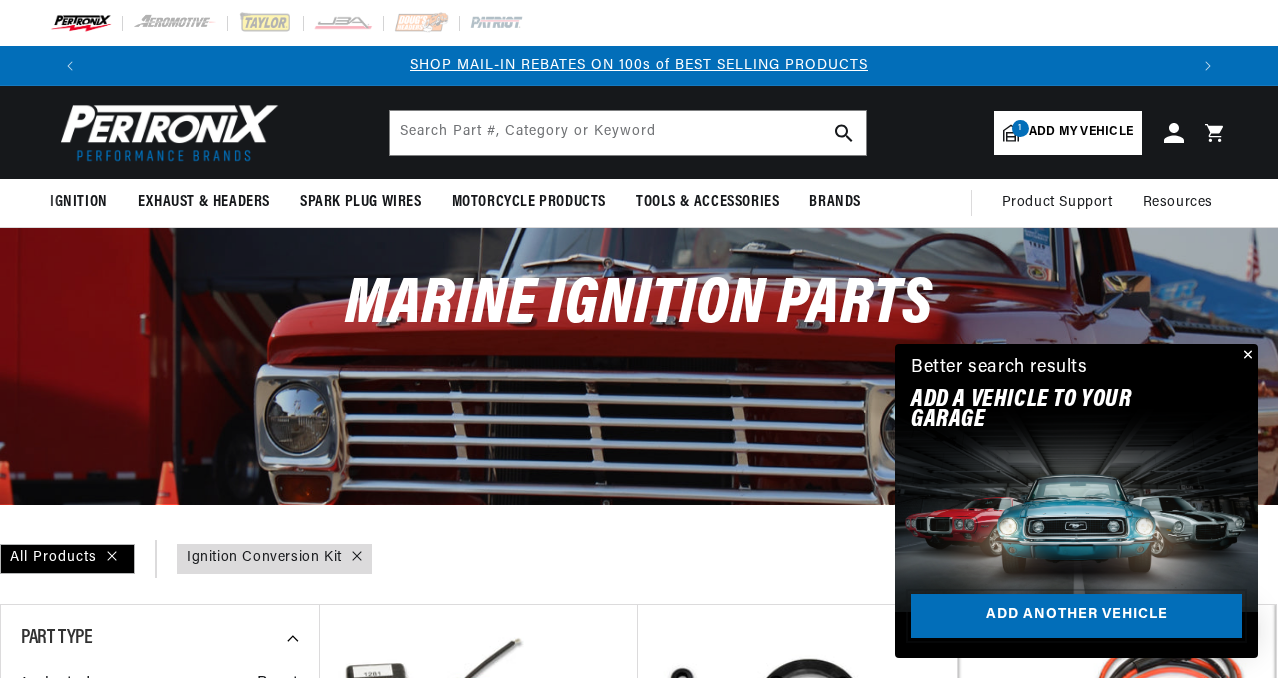 drag, startPoint x: 1121, startPoint y: 611, endPoint x: 1144, endPoint y: 593, distance: 29.206163 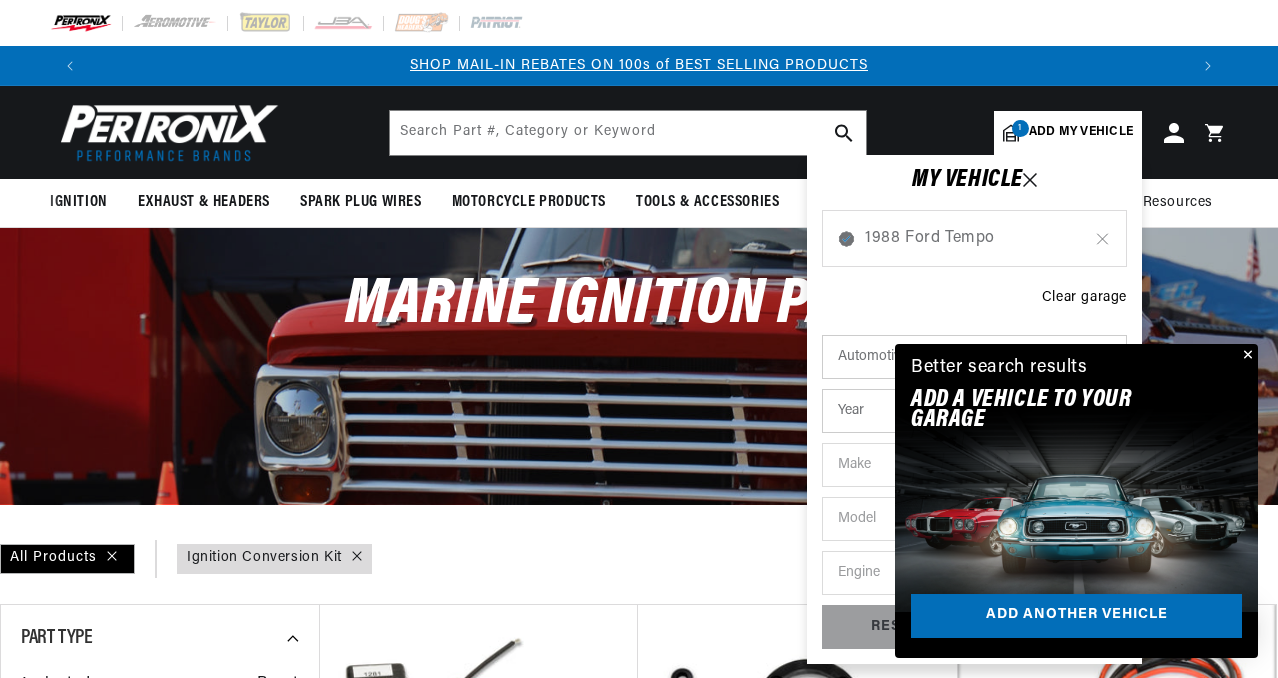 click at bounding box center [1246, 356] 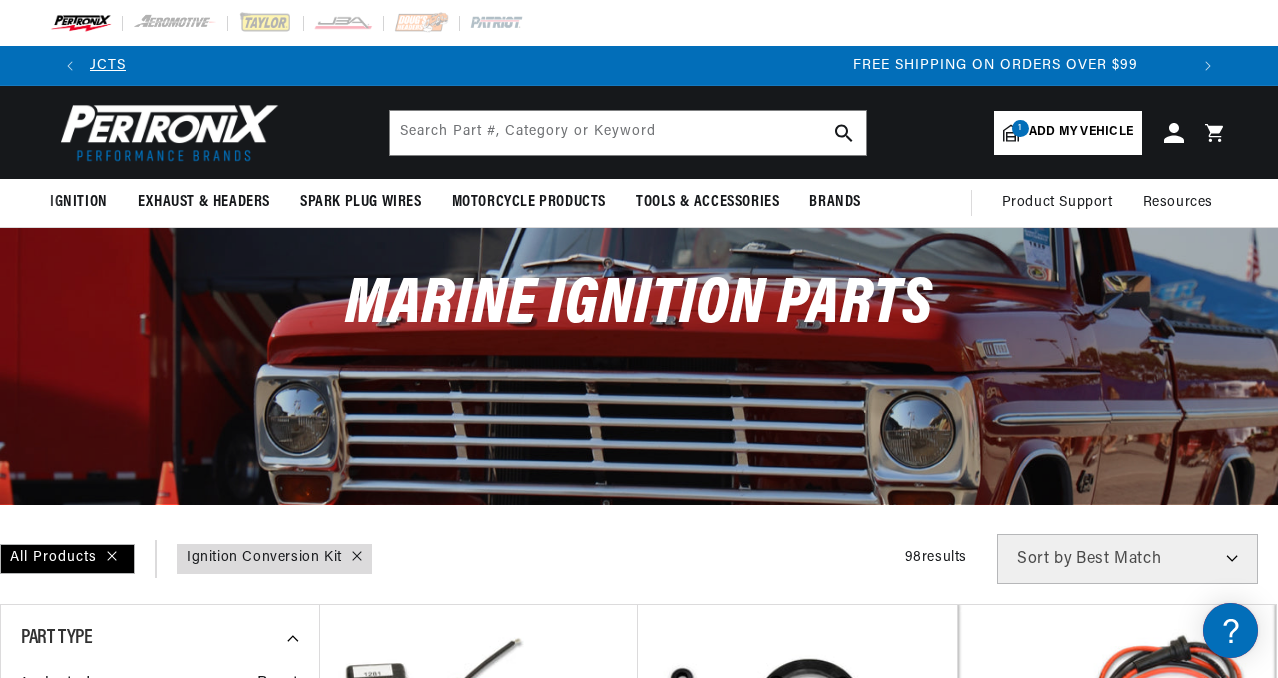 click on "Marine Ignition Parts" at bounding box center [639, 365] 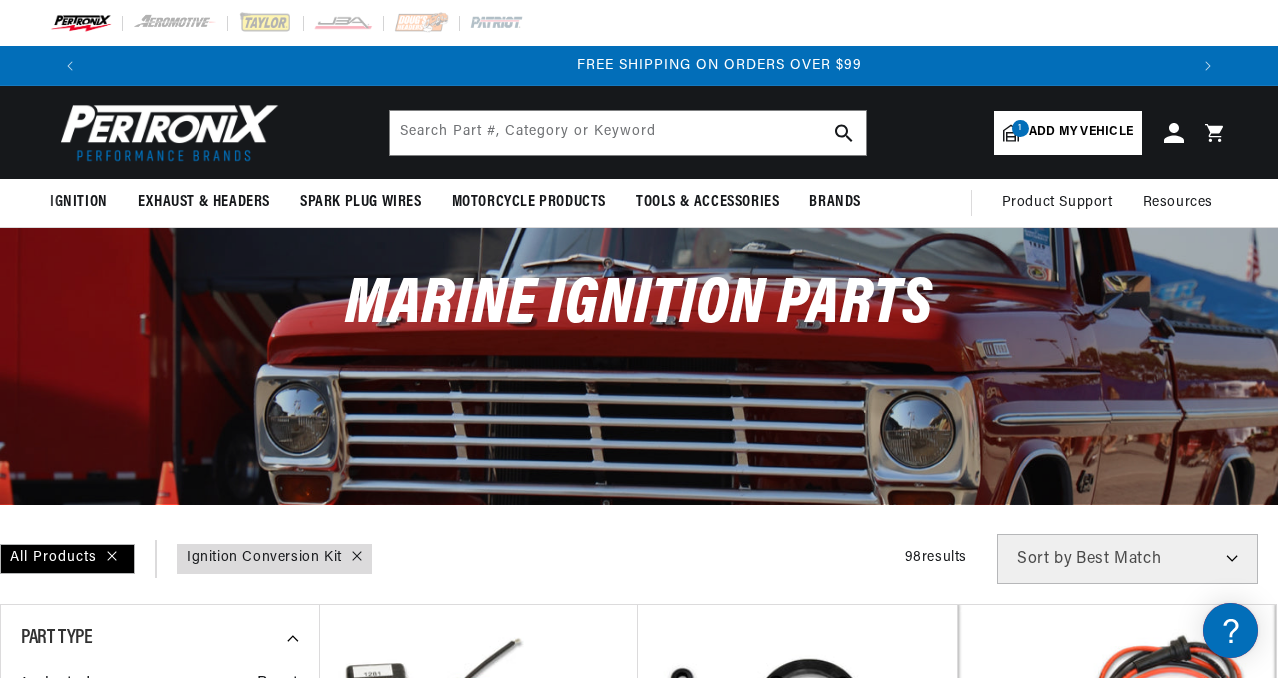 scroll, scrollTop: 0, scrollLeft: 2196, axis: horizontal 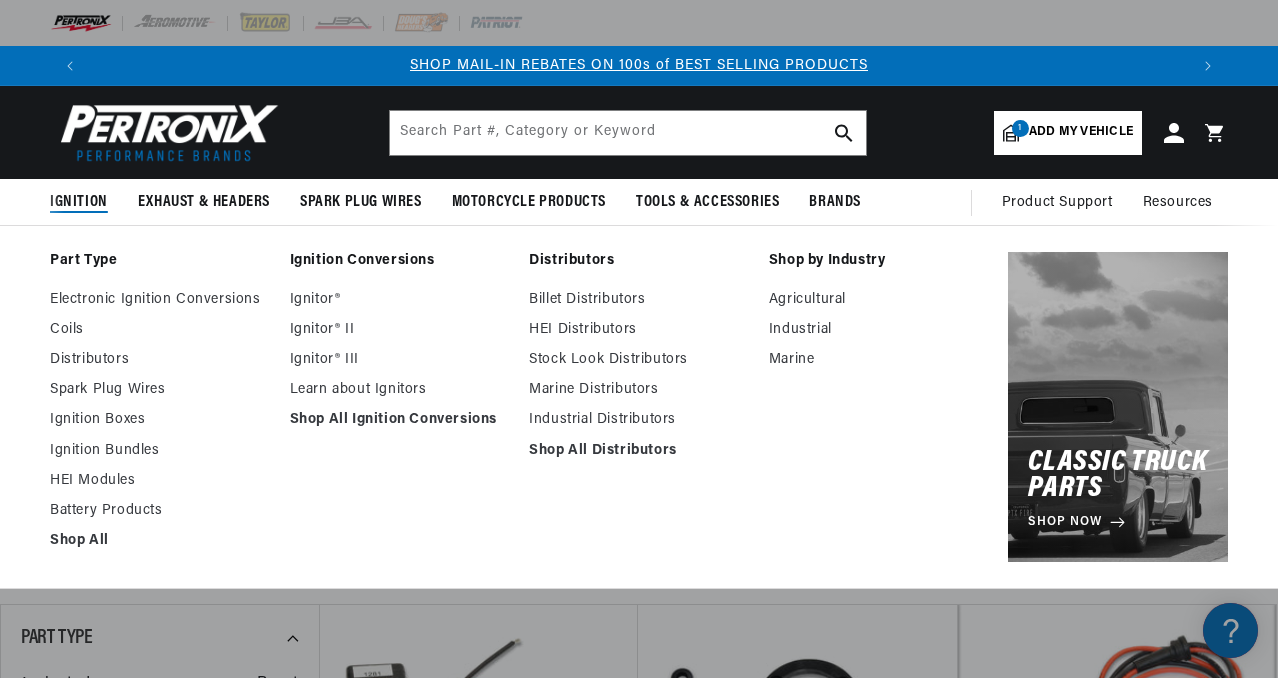click on "Marine" at bounding box center (879, 360) 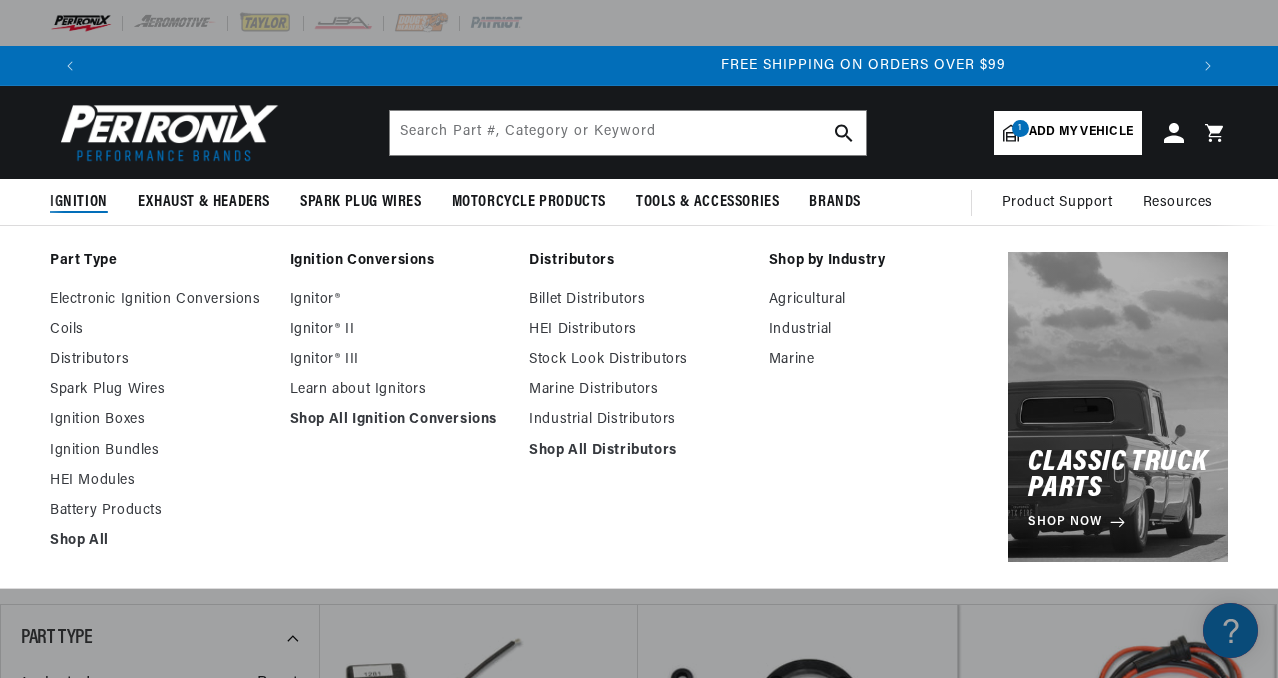 scroll, scrollTop: 0, scrollLeft: 2196, axis: horizontal 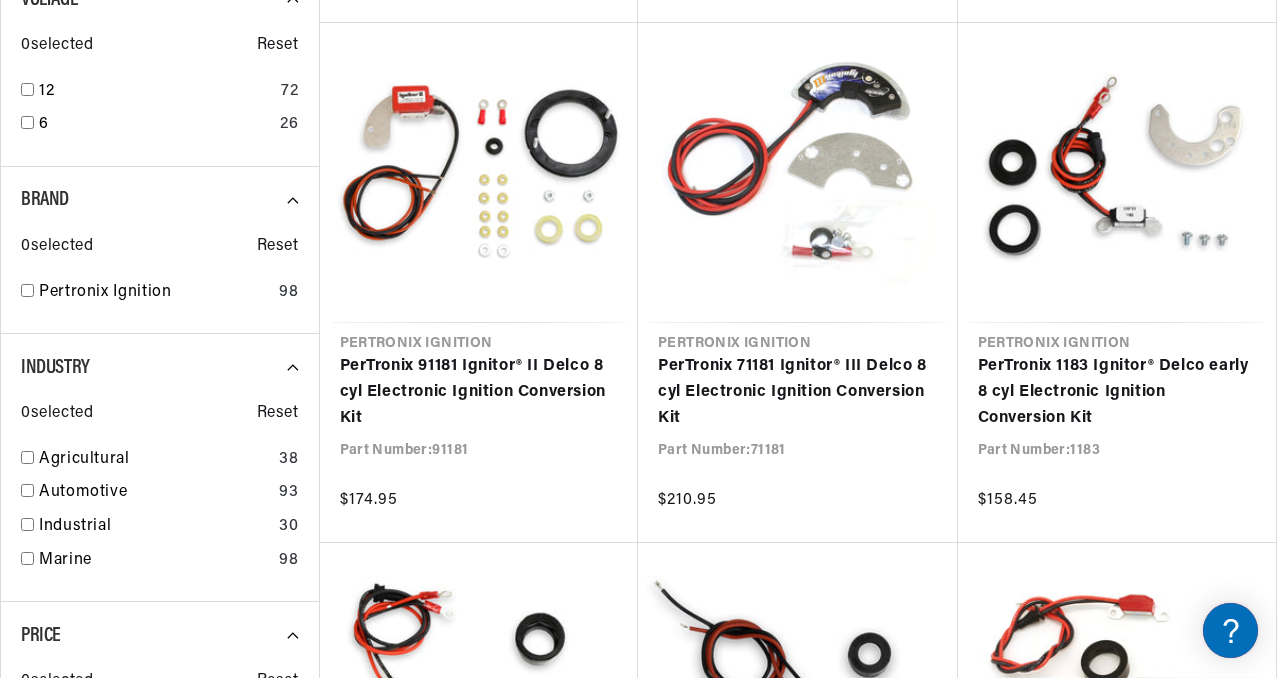 click at bounding box center (27, 290) 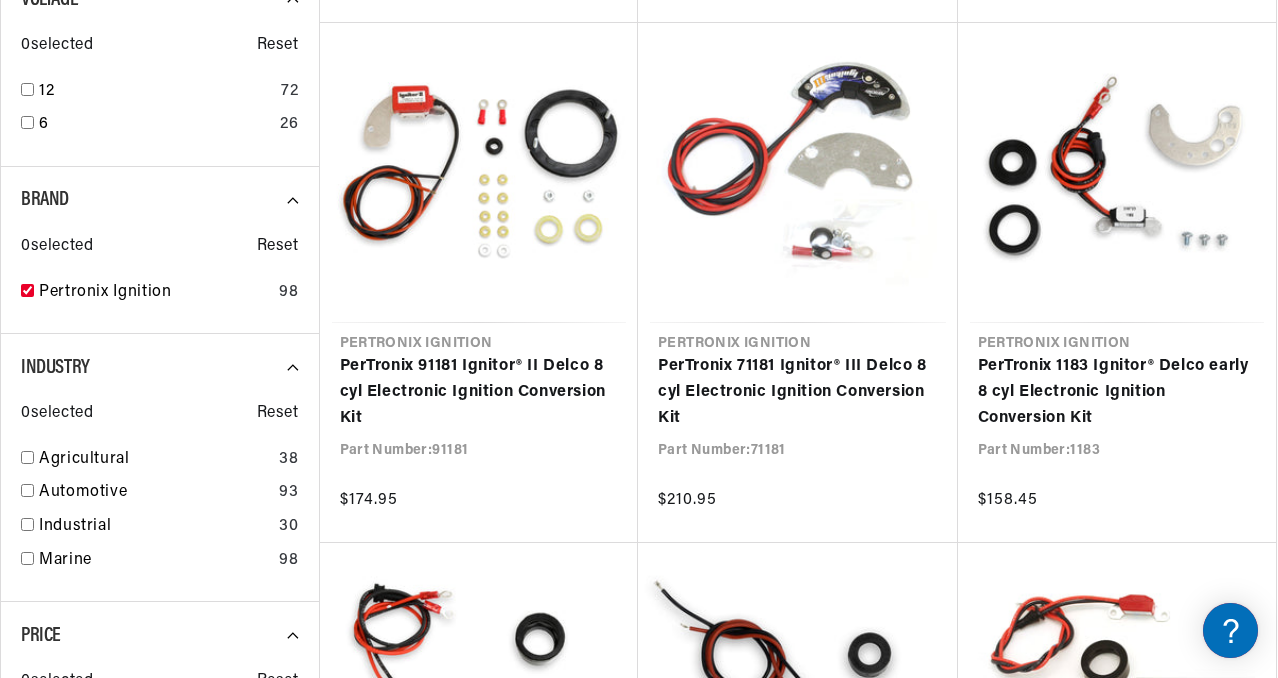 checkbox on "true" 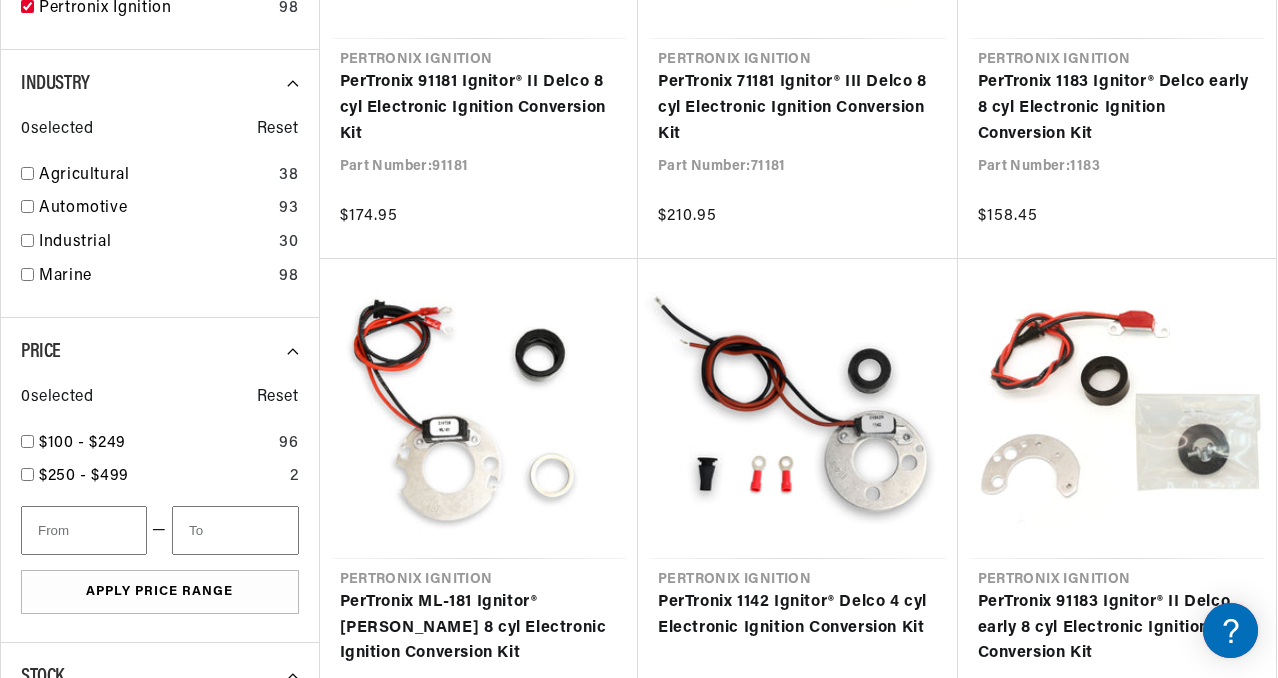 scroll, scrollTop: 1400, scrollLeft: 0, axis: vertical 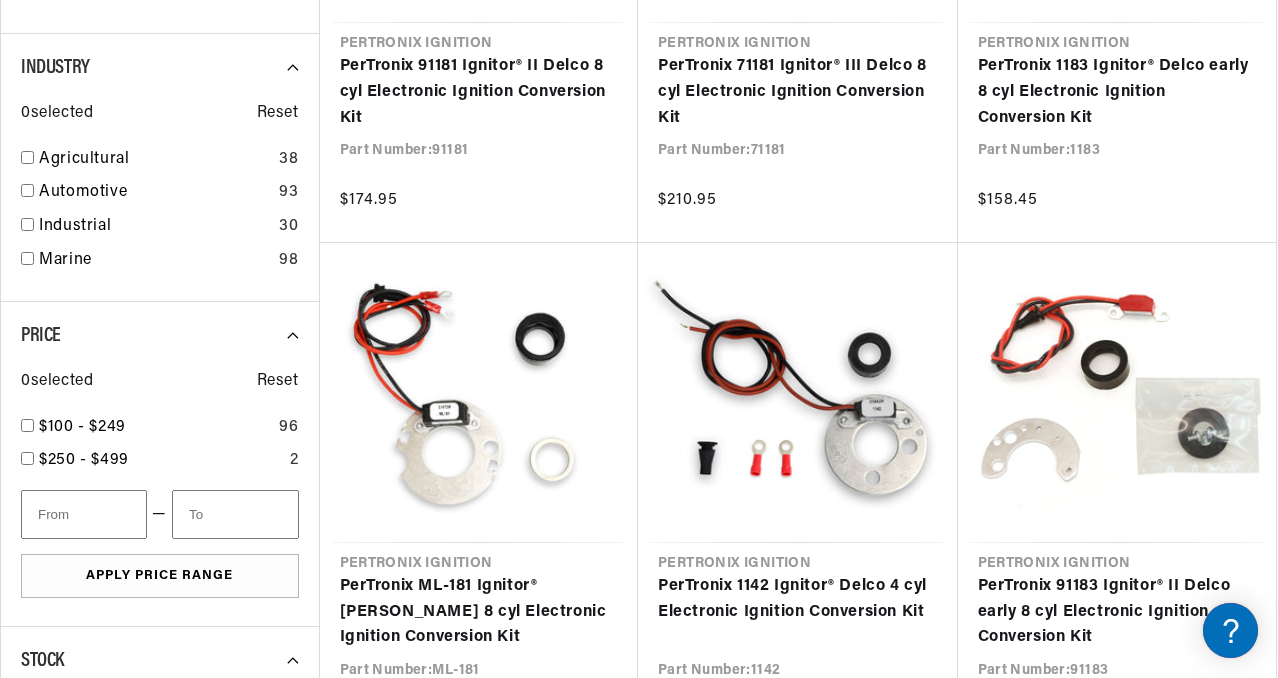 click at bounding box center (27, 258) 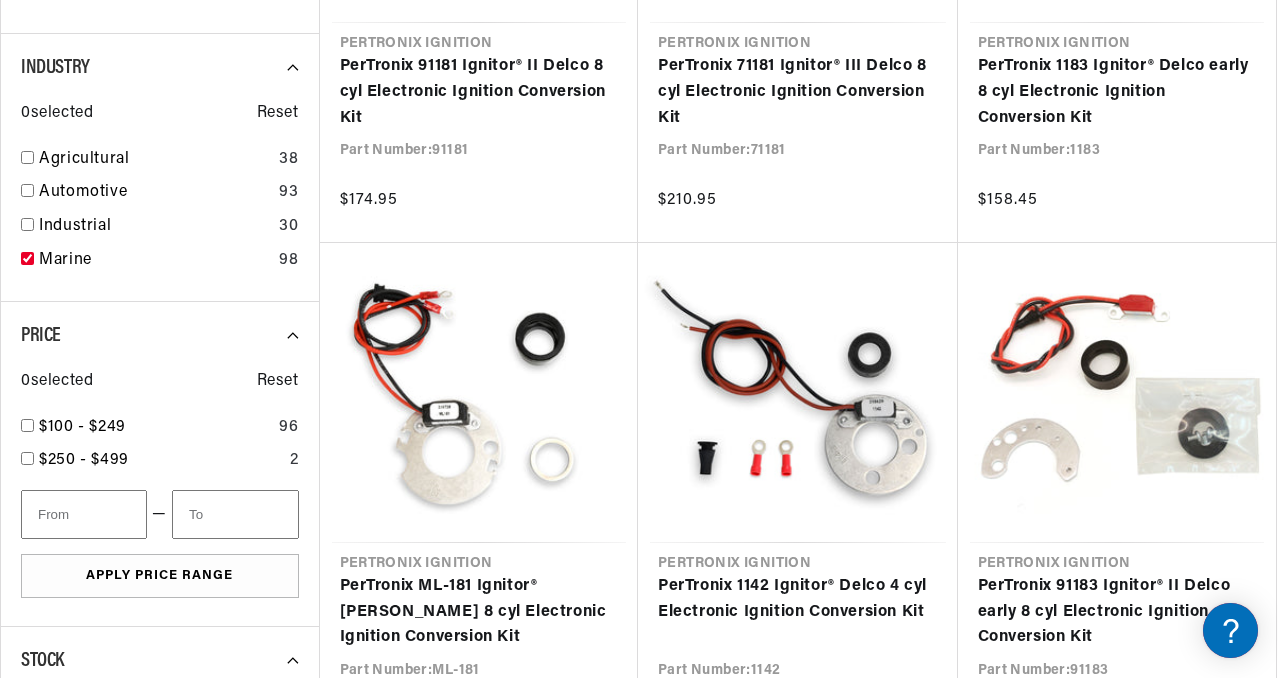 checkbox on "true" 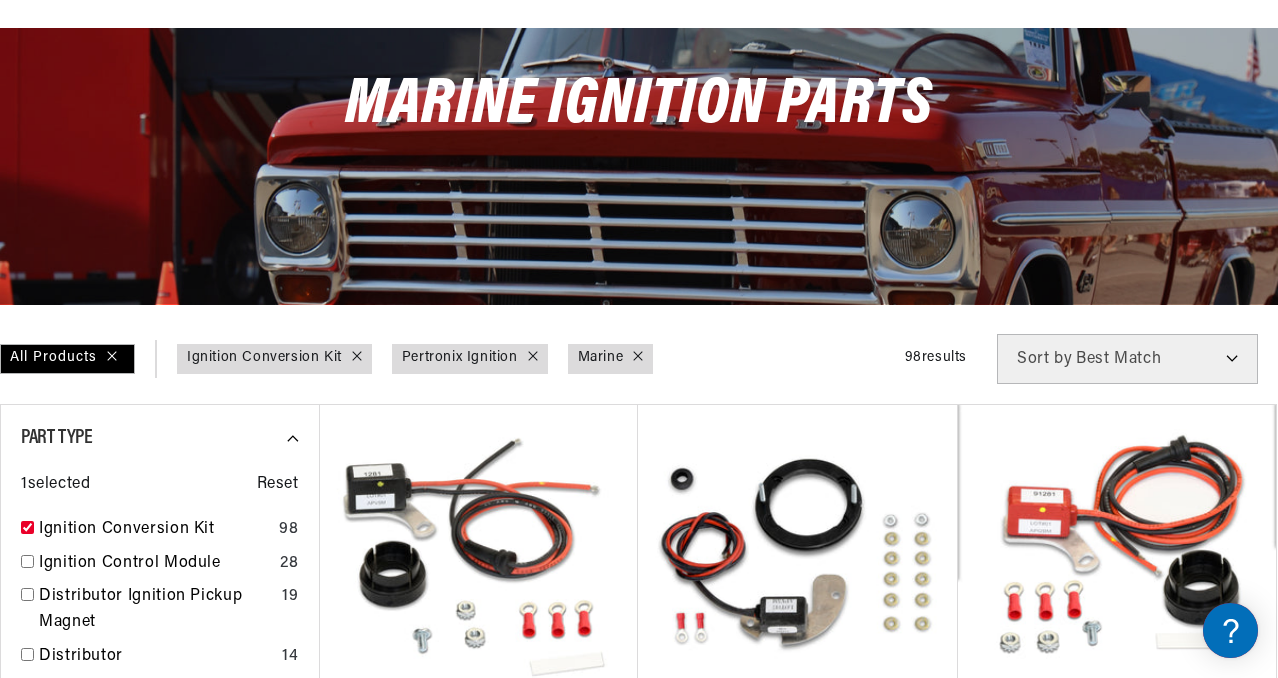 scroll, scrollTop: 300, scrollLeft: 0, axis: vertical 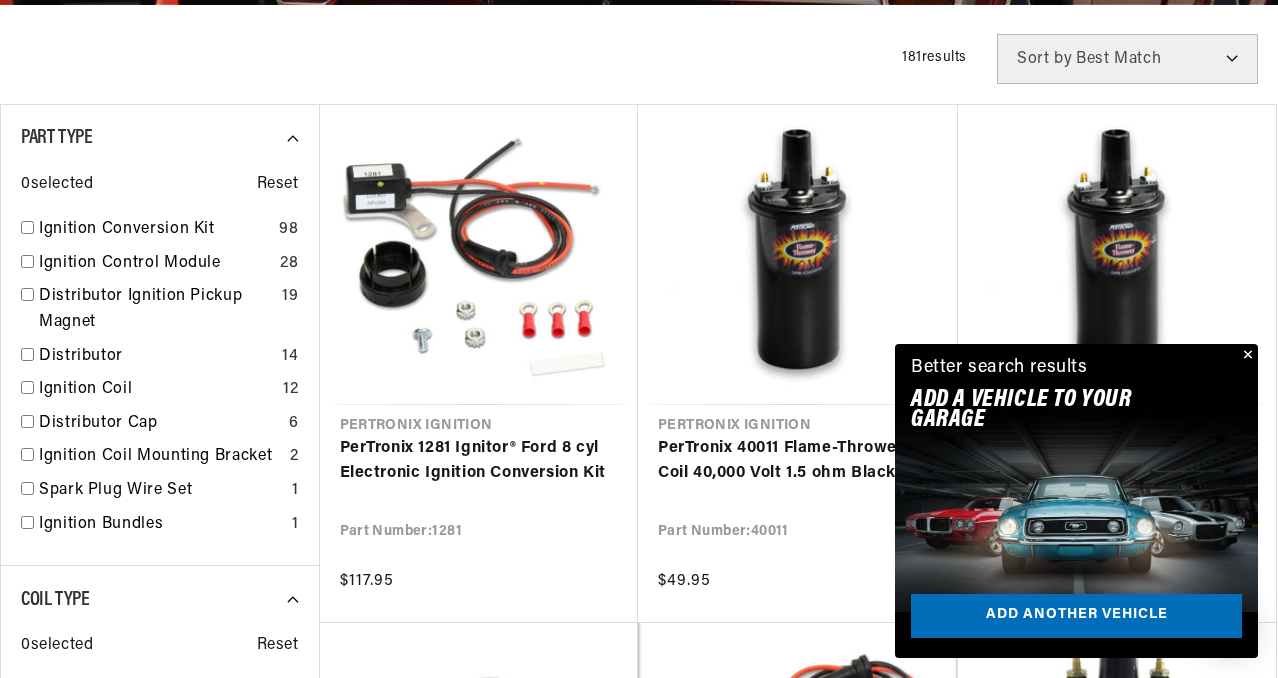 click at bounding box center [27, 227] 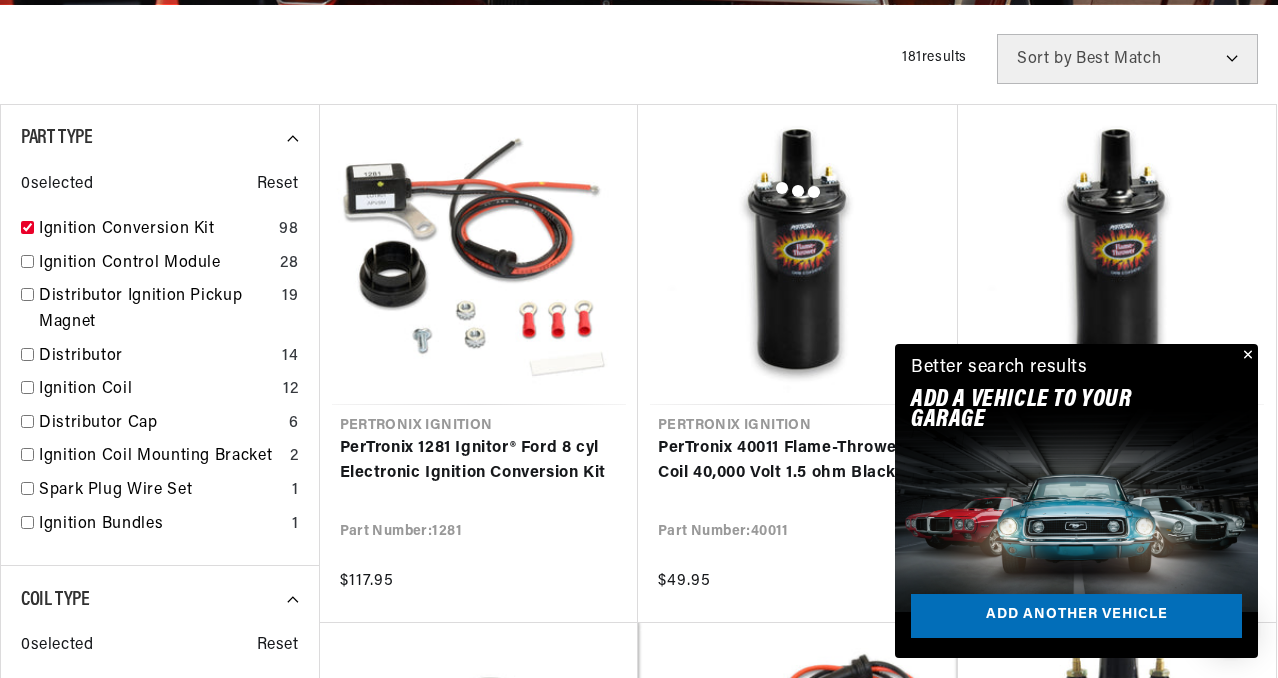 checkbox on "true" 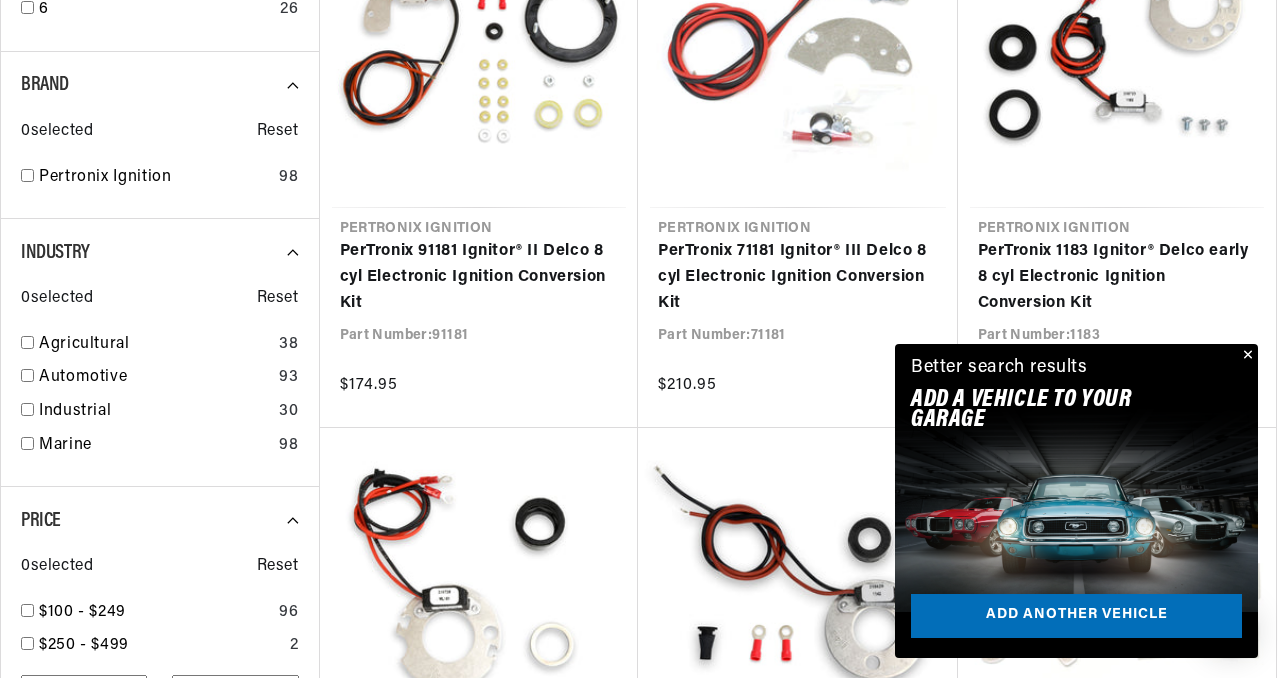 scroll, scrollTop: 1300, scrollLeft: 0, axis: vertical 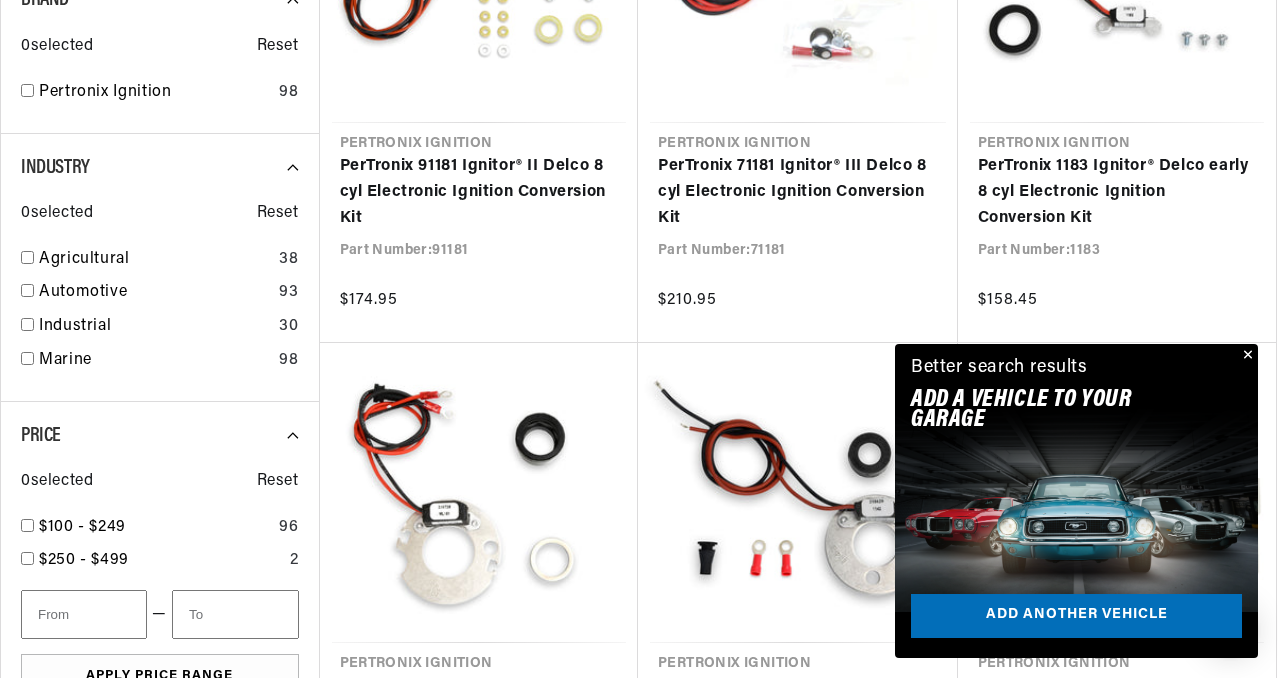 click at bounding box center [27, 90] 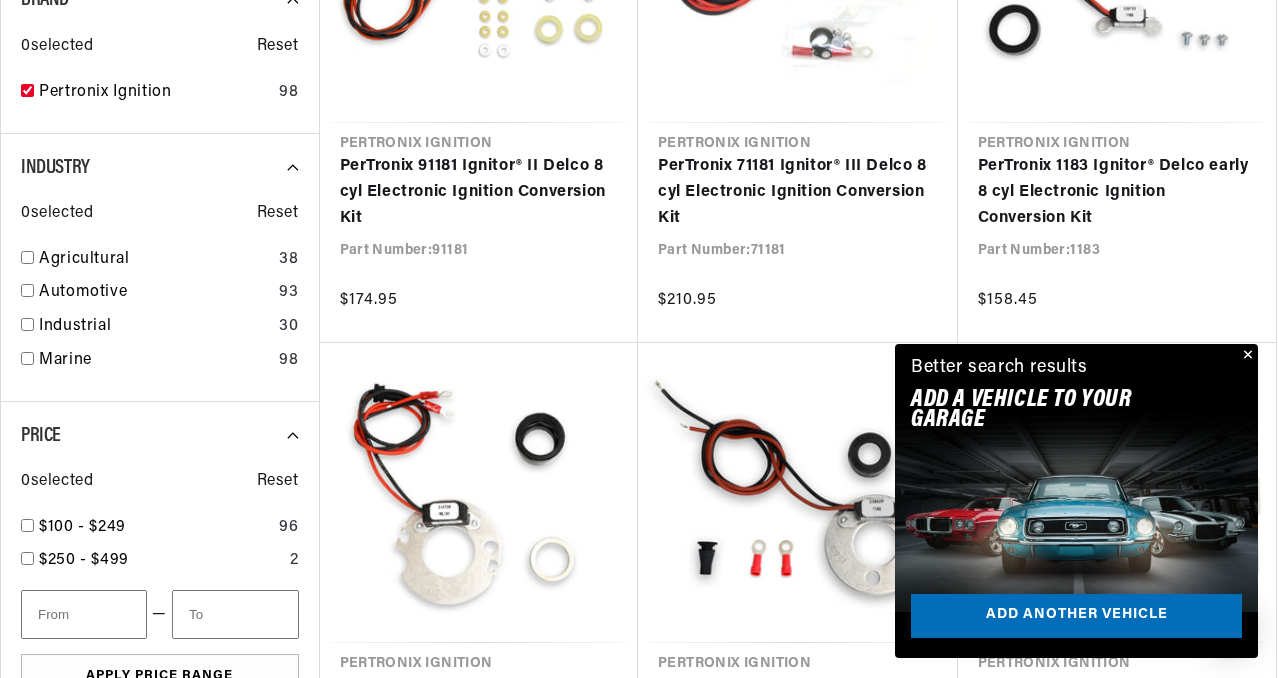 checkbox on "true" 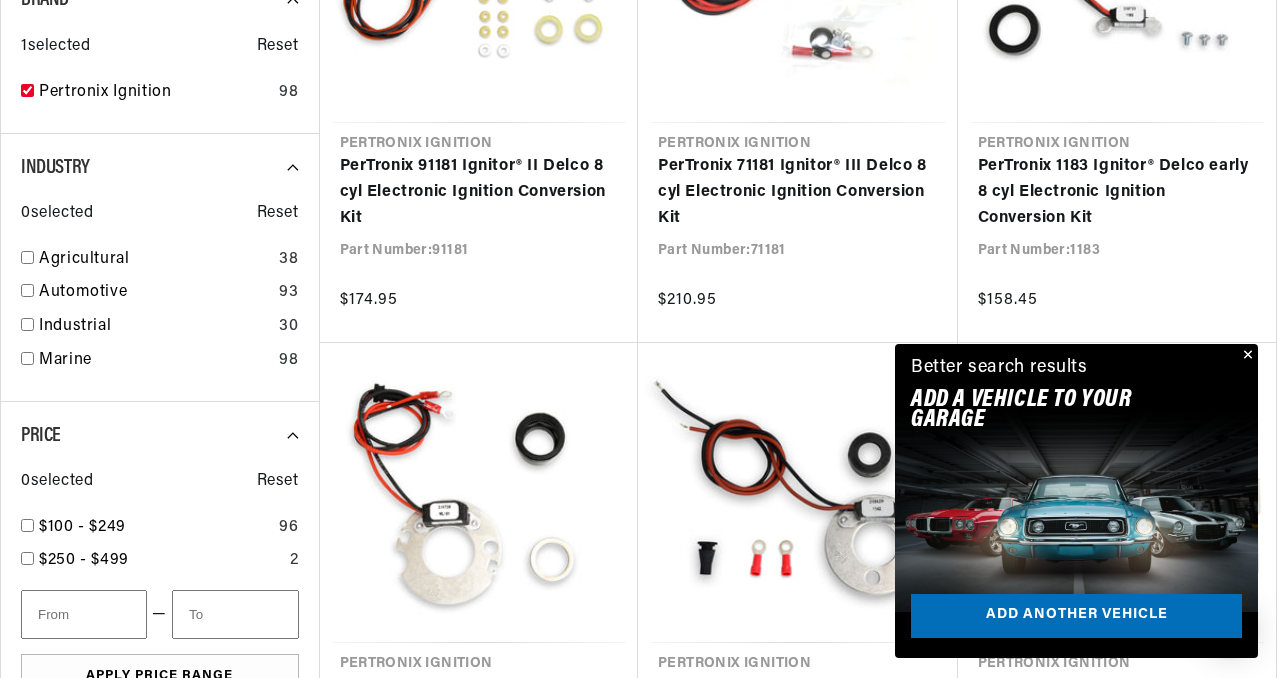 scroll, scrollTop: 0, scrollLeft: 2196, axis: horizontal 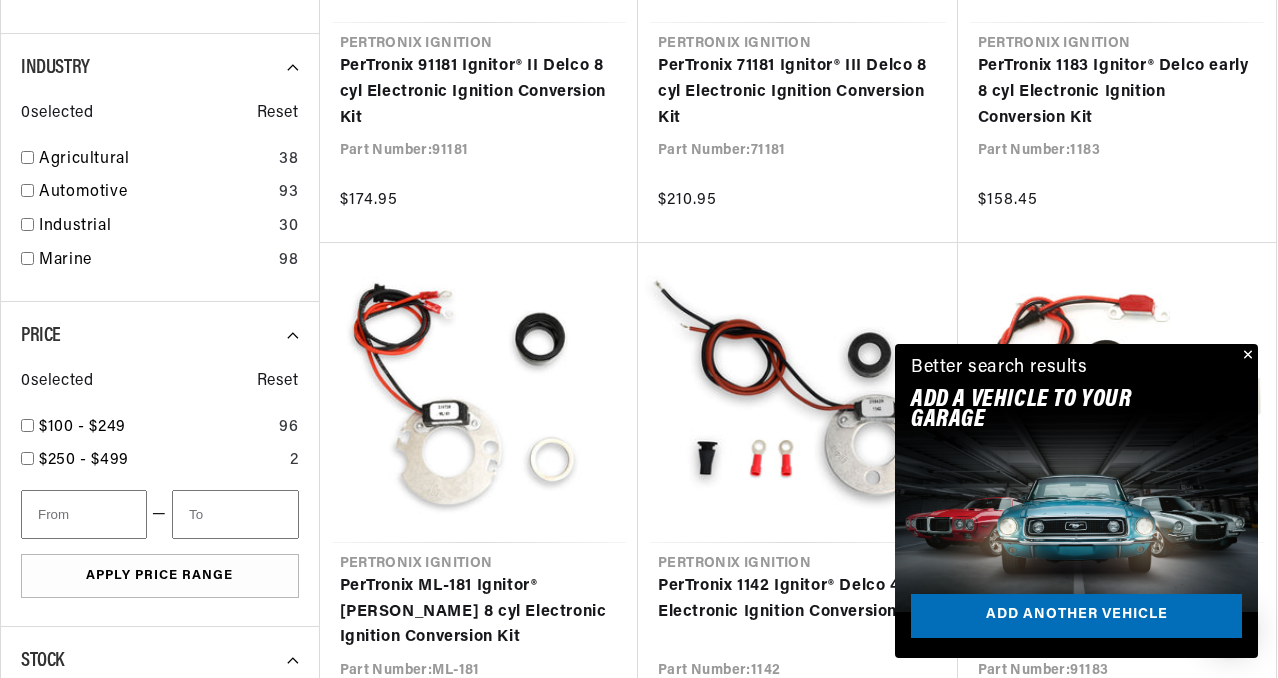 click at bounding box center (27, 258) 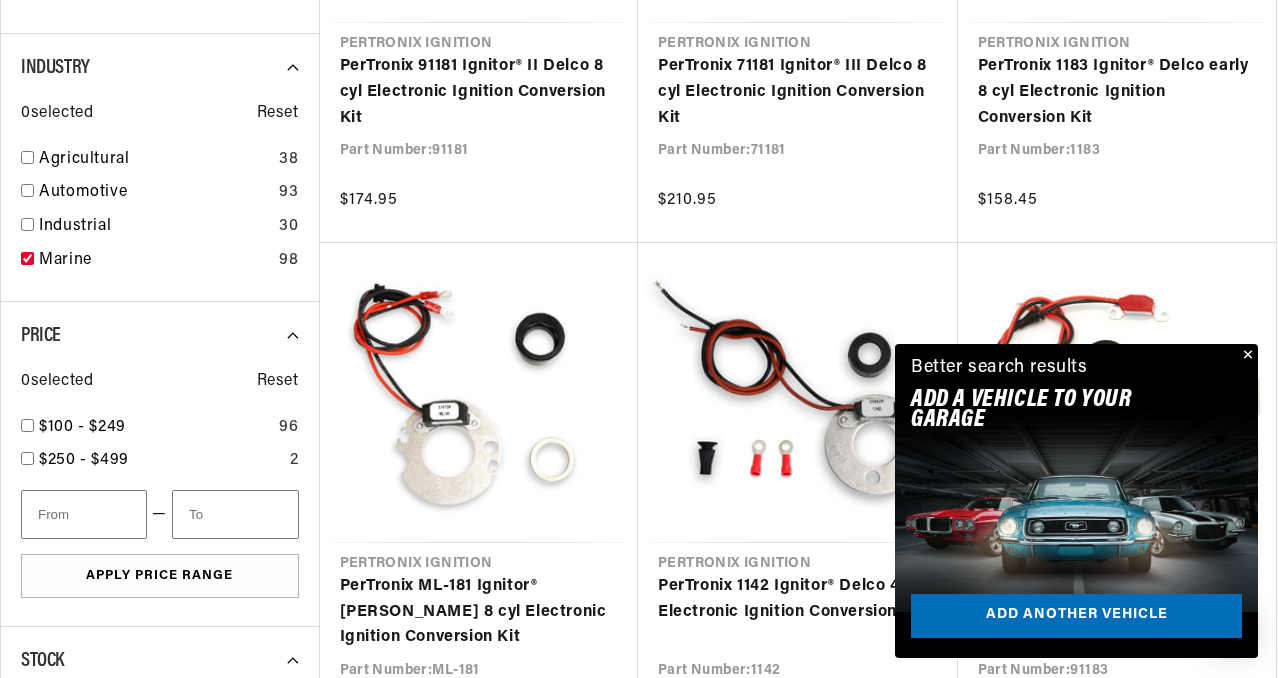 checkbox on "true" 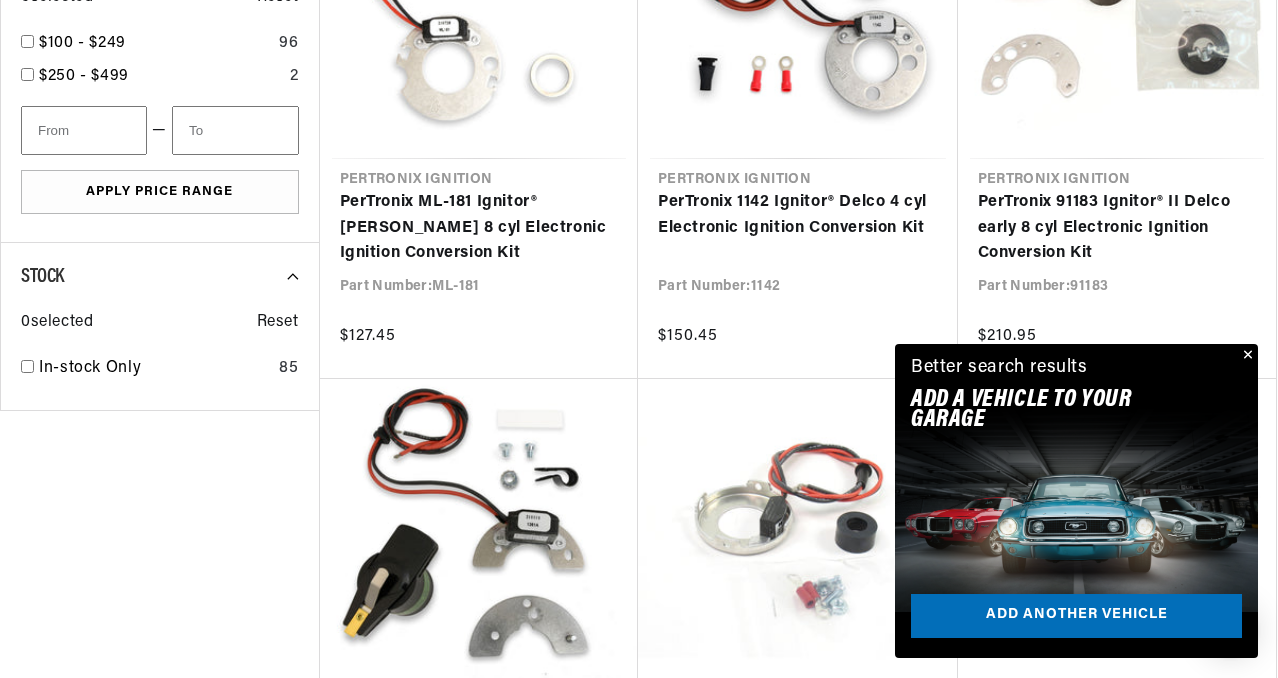 scroll, scrollTop: 1900, scrollLeft: 0, axis: vertical 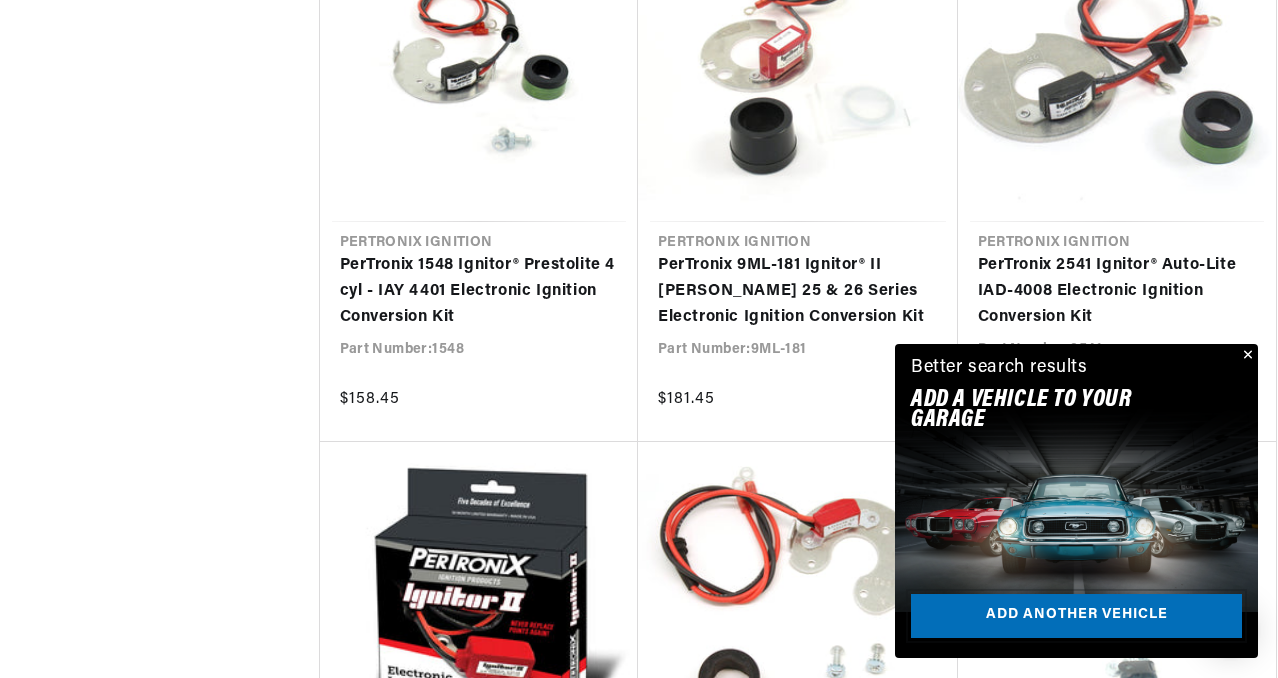 click on "Add another vehicle" at bounding box center [1076, 616] 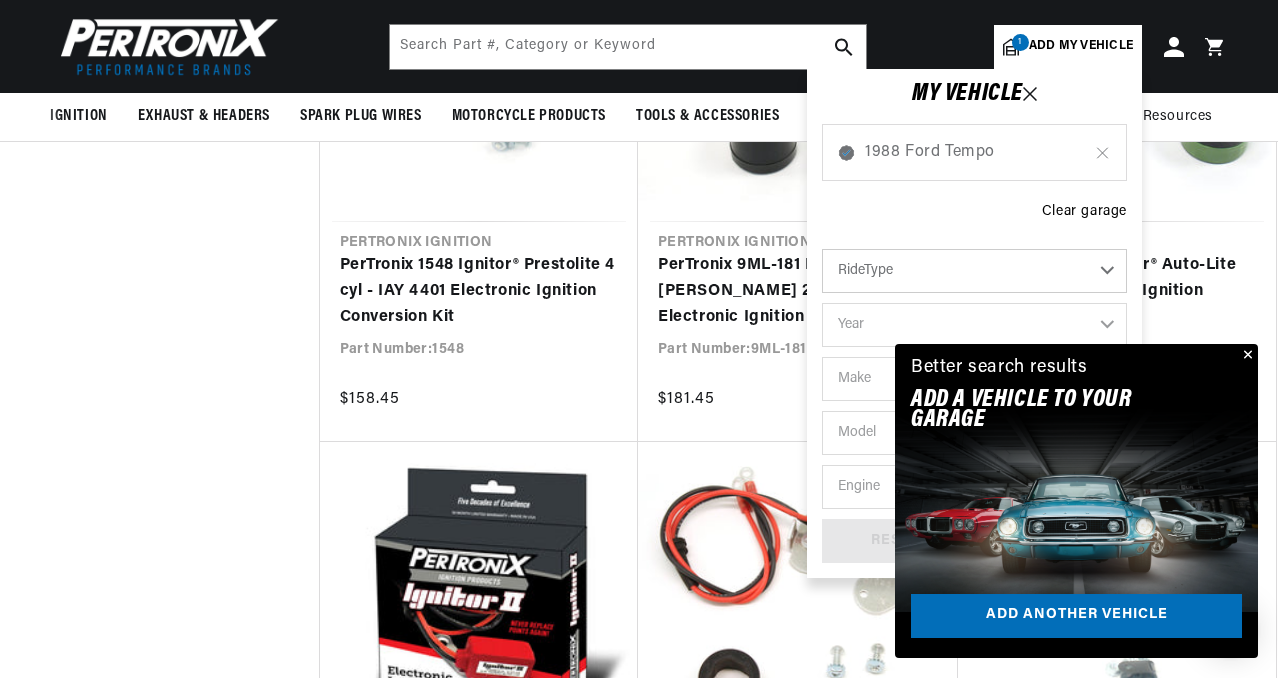 scroll, scrollTop: 3160, scrollLeft: 0, axis: vertical 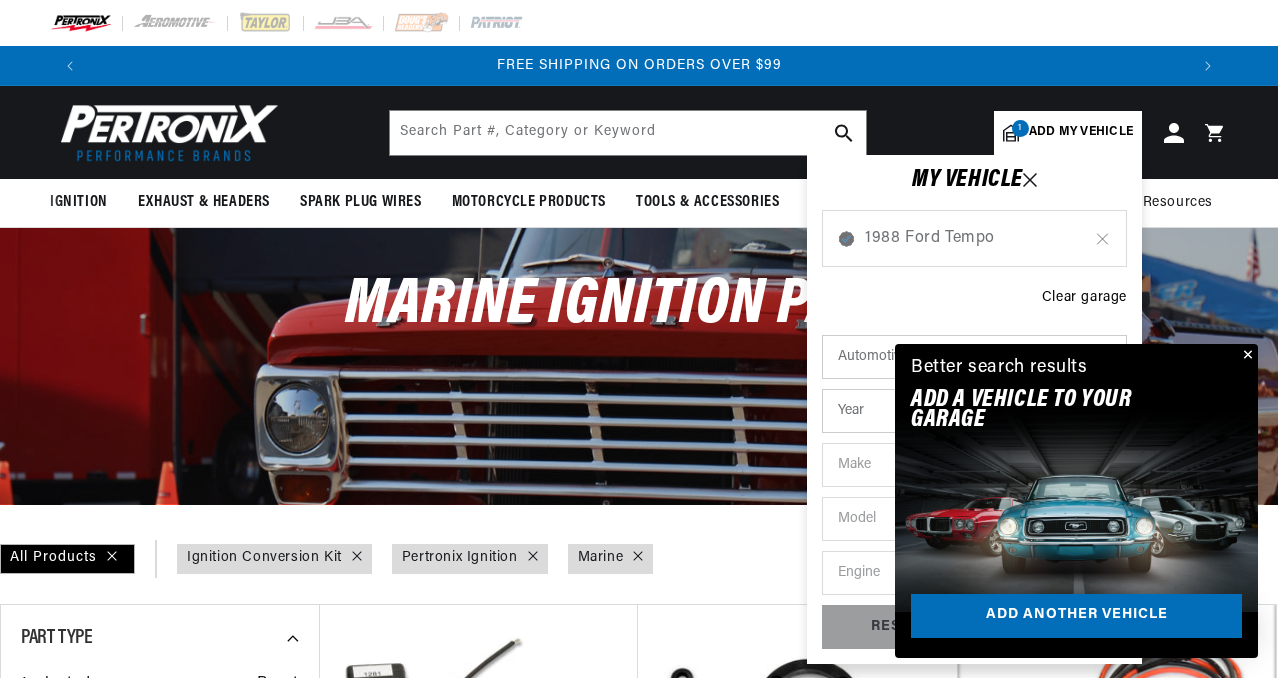 click on "Automotive
Agricultural
Industrial
Marine
Motorcycle" at bounding box center [974, 357] 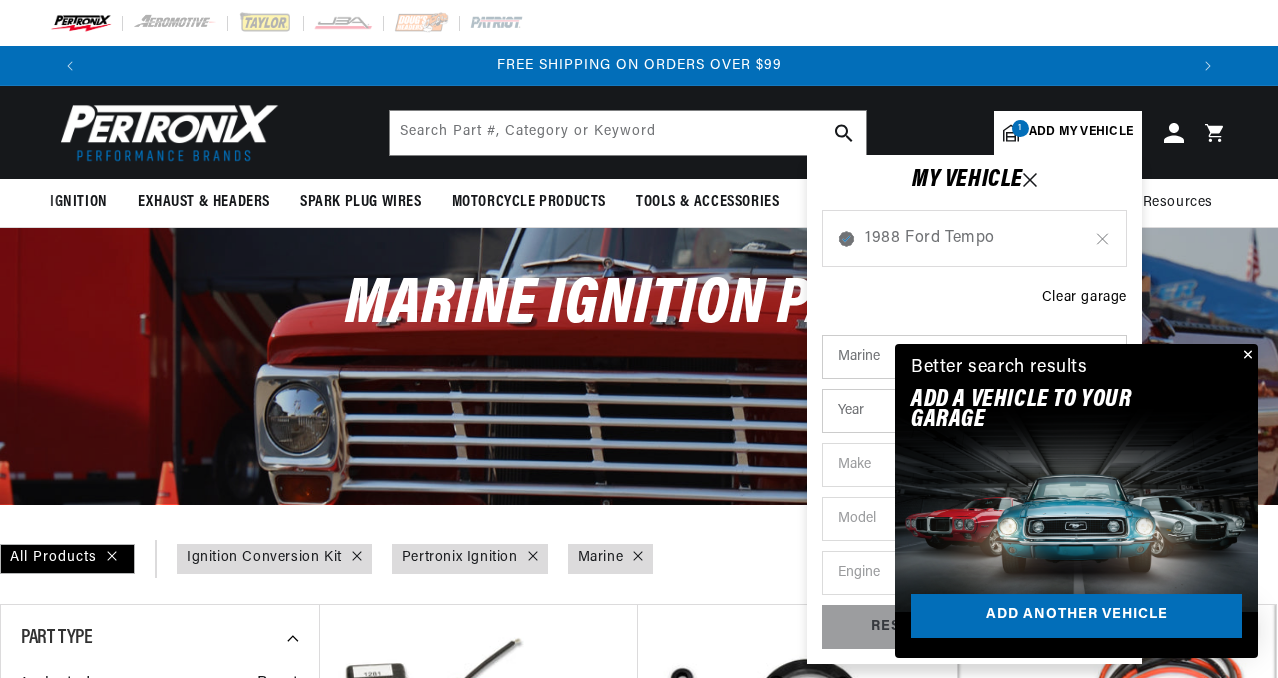 click on "Automotive
Agricultural
Industrial
Marine
Motorcycle" at bounding box center [974, 357] 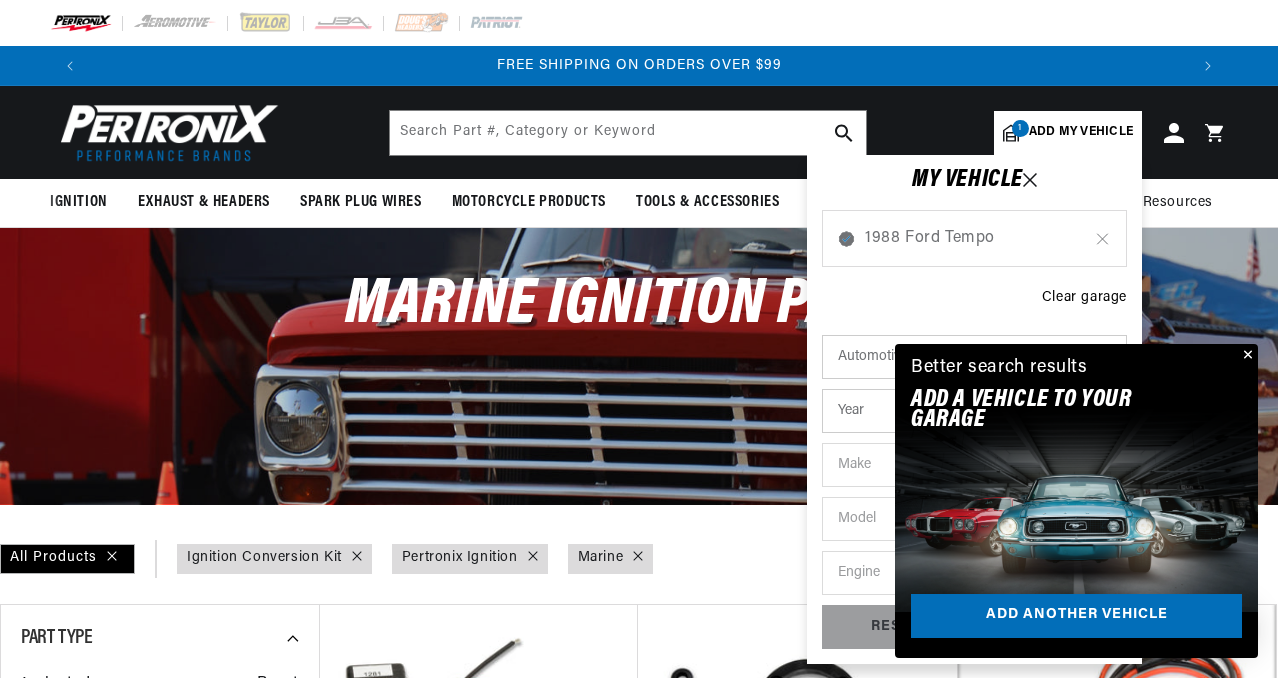 select on "Marine" 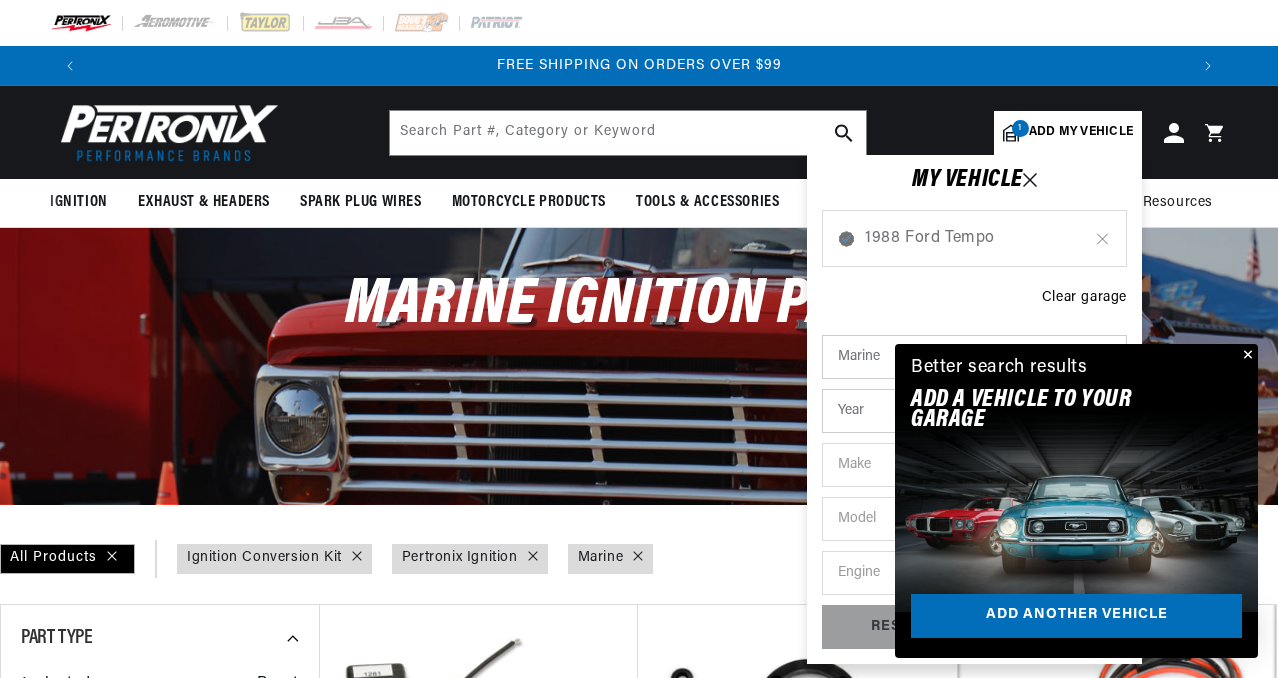 click on "Year
[DATE]
1986
1985
1983
1982
1981
1980
1979
1978
1977
1976
1975
1974
1973
1972
1968
1967
1966
1965
1964
1963
1961
1960
1959
1957
1953
1950
1949
1948
1947
1946
1945
1944
1940
1939
1938
1936 1935" at bounding box center (974, 411) 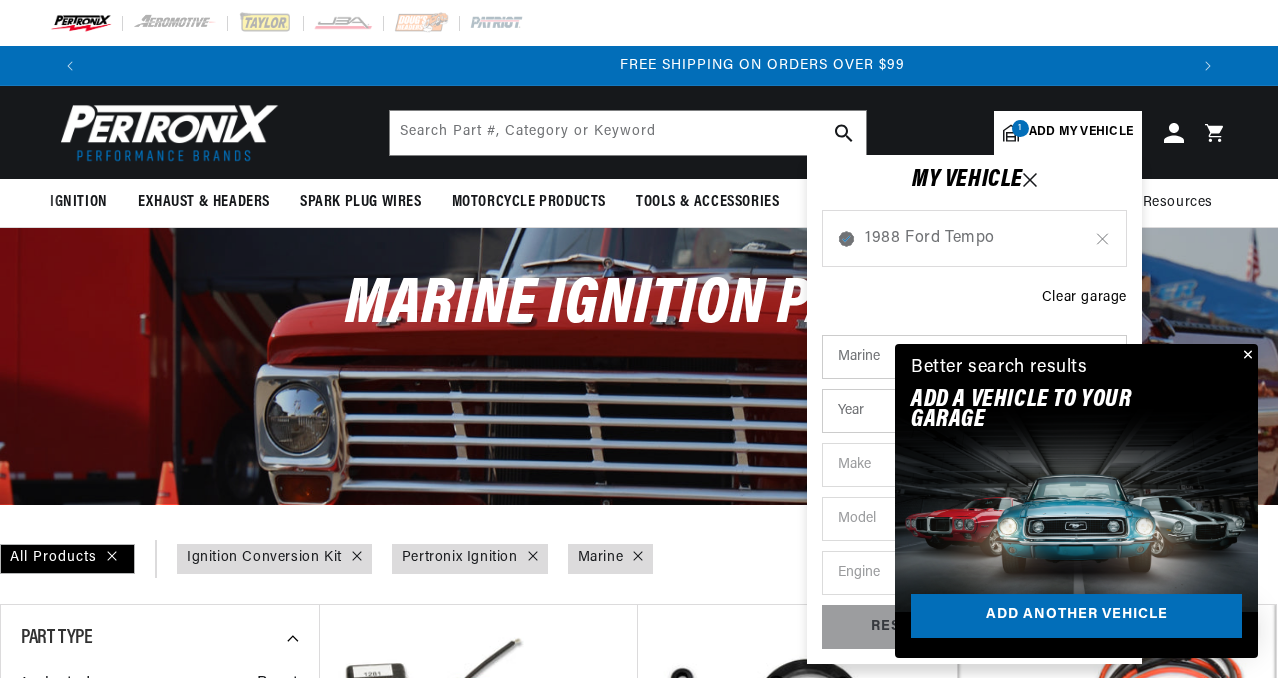 scroll, scrollTop: 227, scrollLeft: 0, axis: vertical 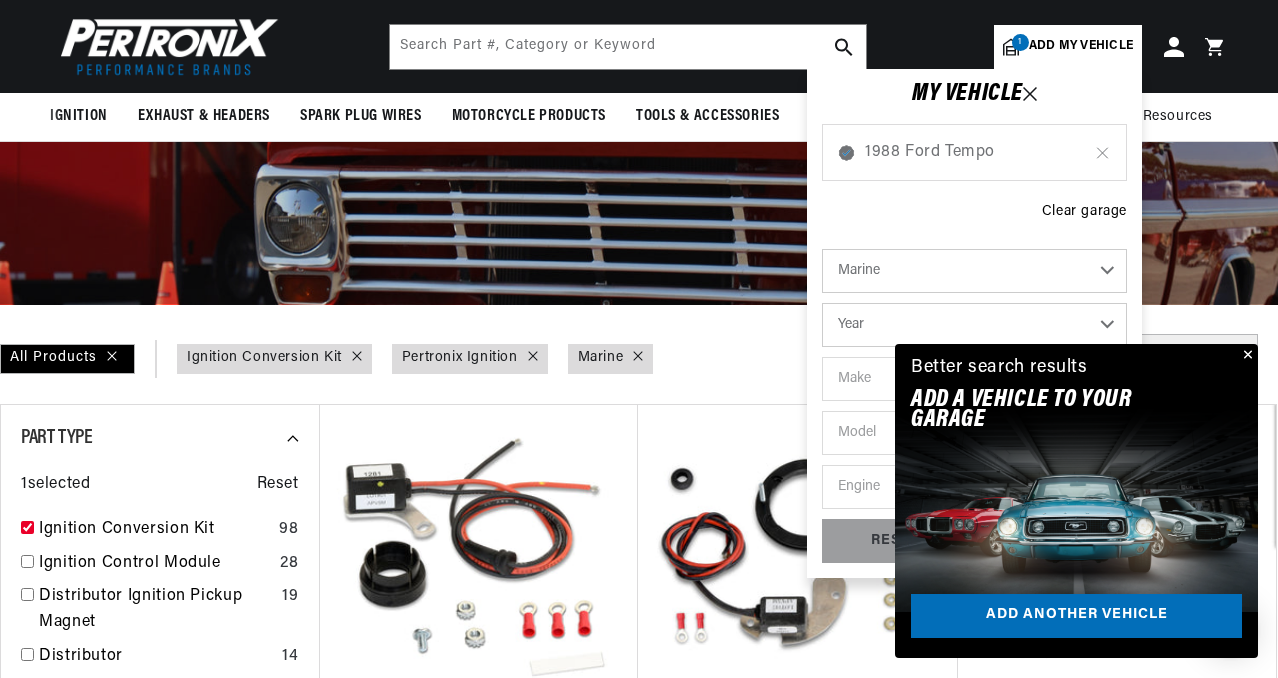 click on "Year
[DATE]
1986
1985
1983
1982
1981
1980
1979
1978
1977
1976
1975
1974
1973
1972
1968
1967
1966
1965
1964
1963
1961
1960
1959
1957
1953
1950
1949
1948
1947
1946
1945
1944
1940
1939
1938
1936 1935" at bounding box center [974, 325] 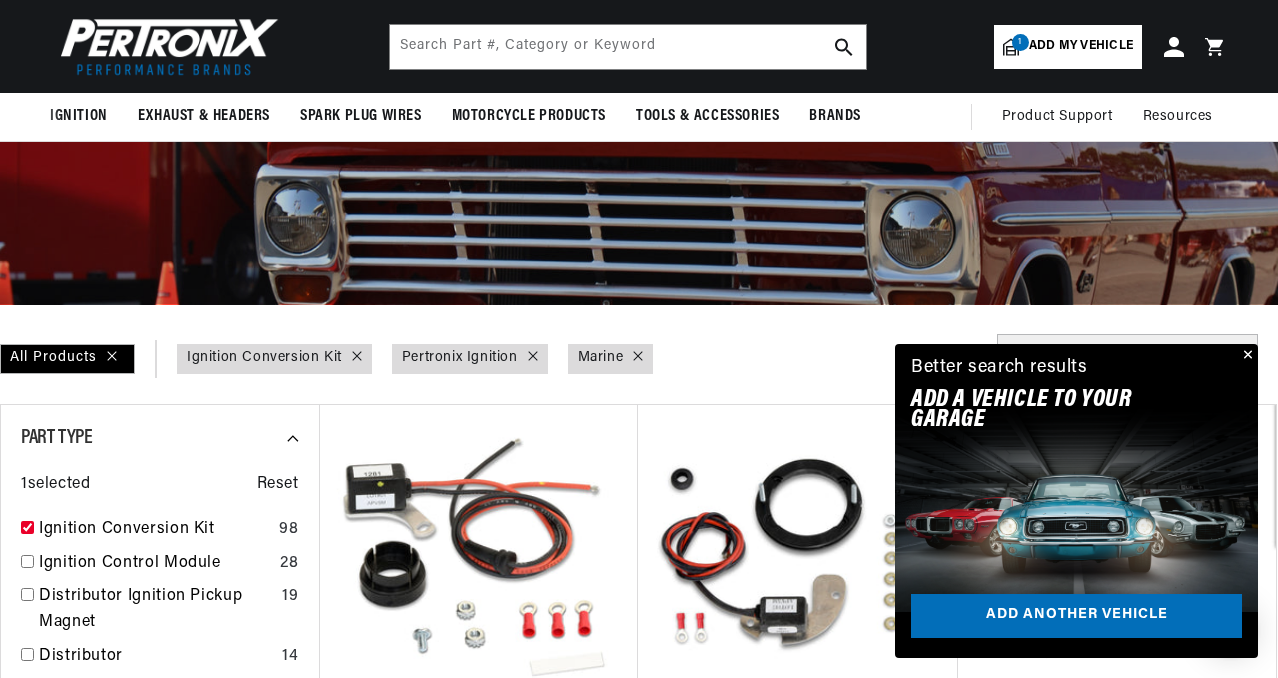 click at bounding box center [1246, 356] 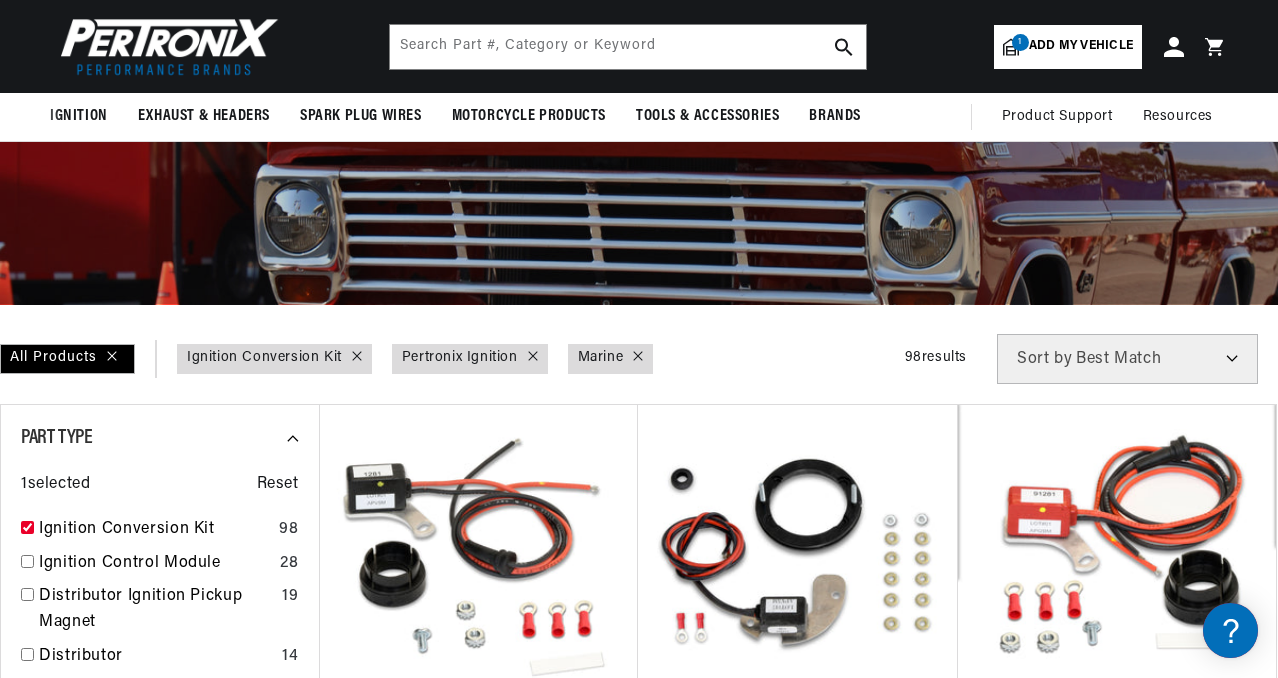 scroll, scrollTop: 0, scrollLeft: 0, axis: both 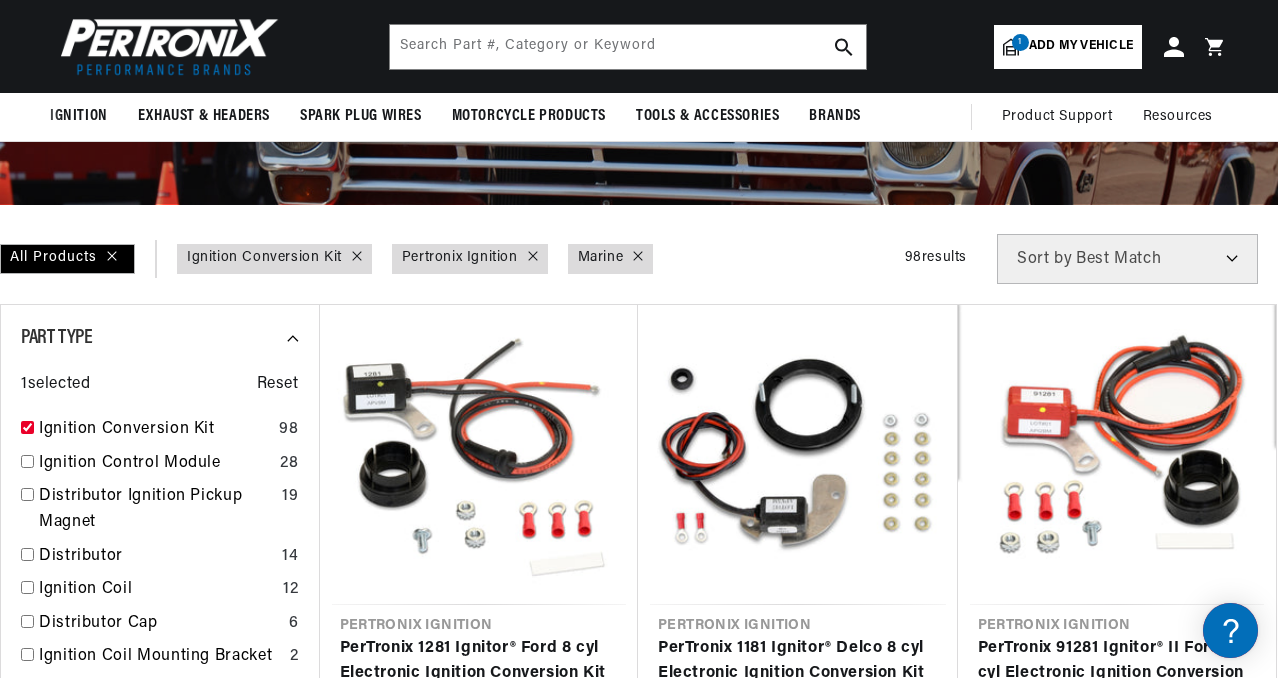 click on "Best Match Featured Name, A-Z Name, Z-A Price, Low to High Price, High to Low" at bounding box center [1127, 259] 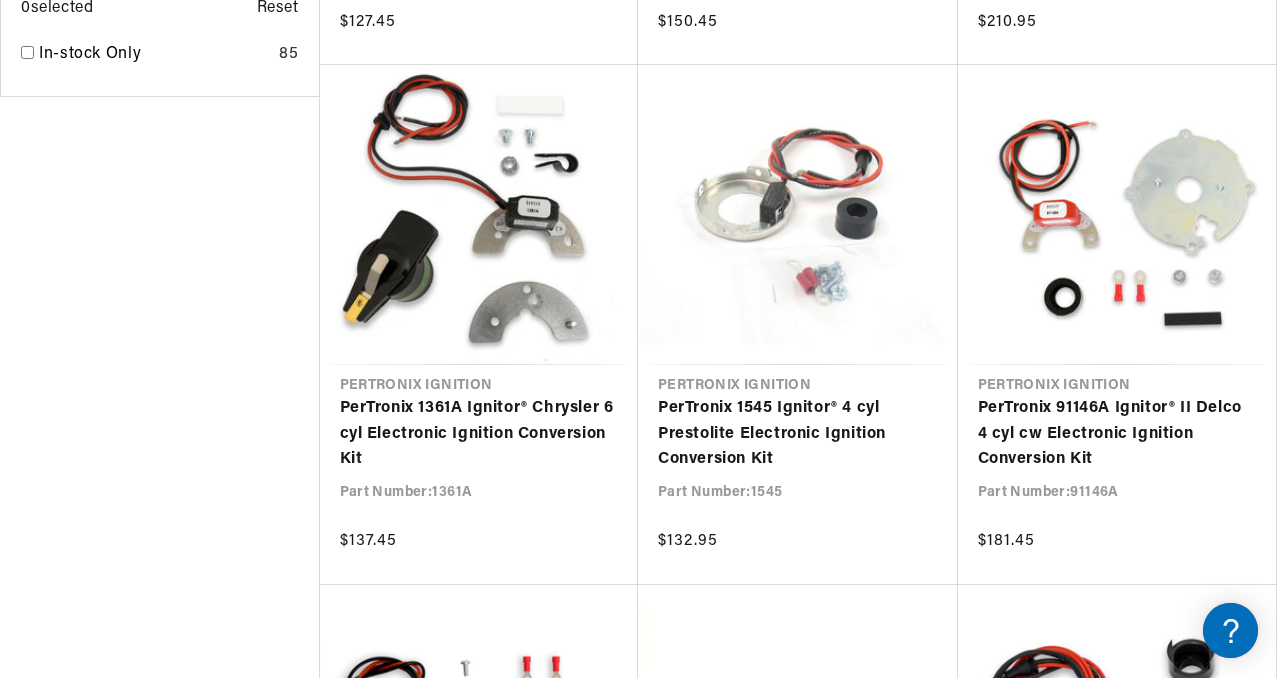 scroll, scrollTop: 2100, scrollLeft: 0, axis: vertical 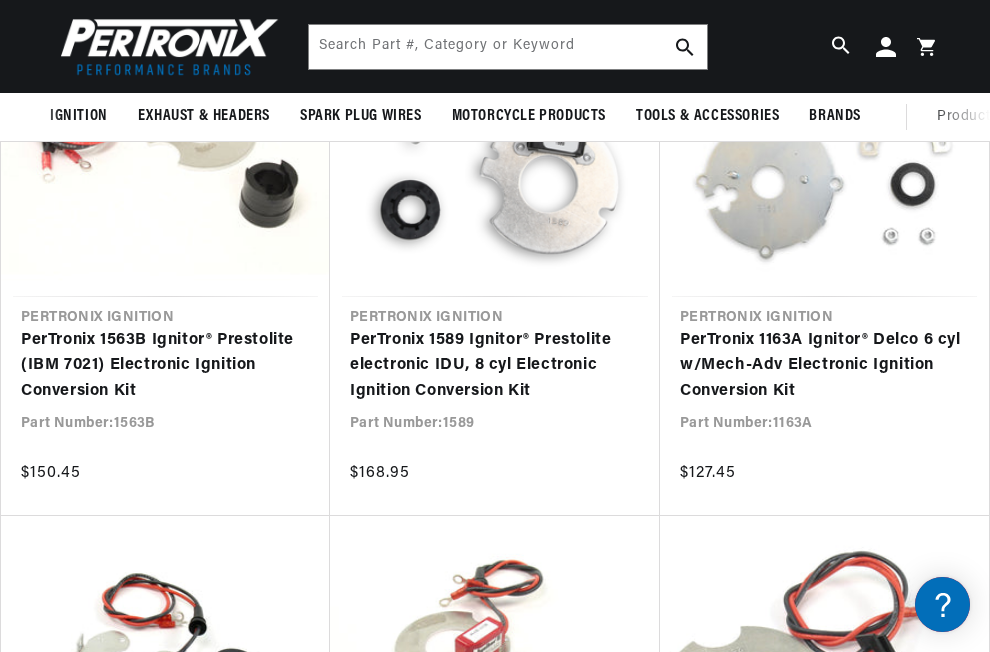 drag, startPoint x: 989, startPoint y: 305, endPoint x: 991, endPoint y: 255, distance: 50.039986 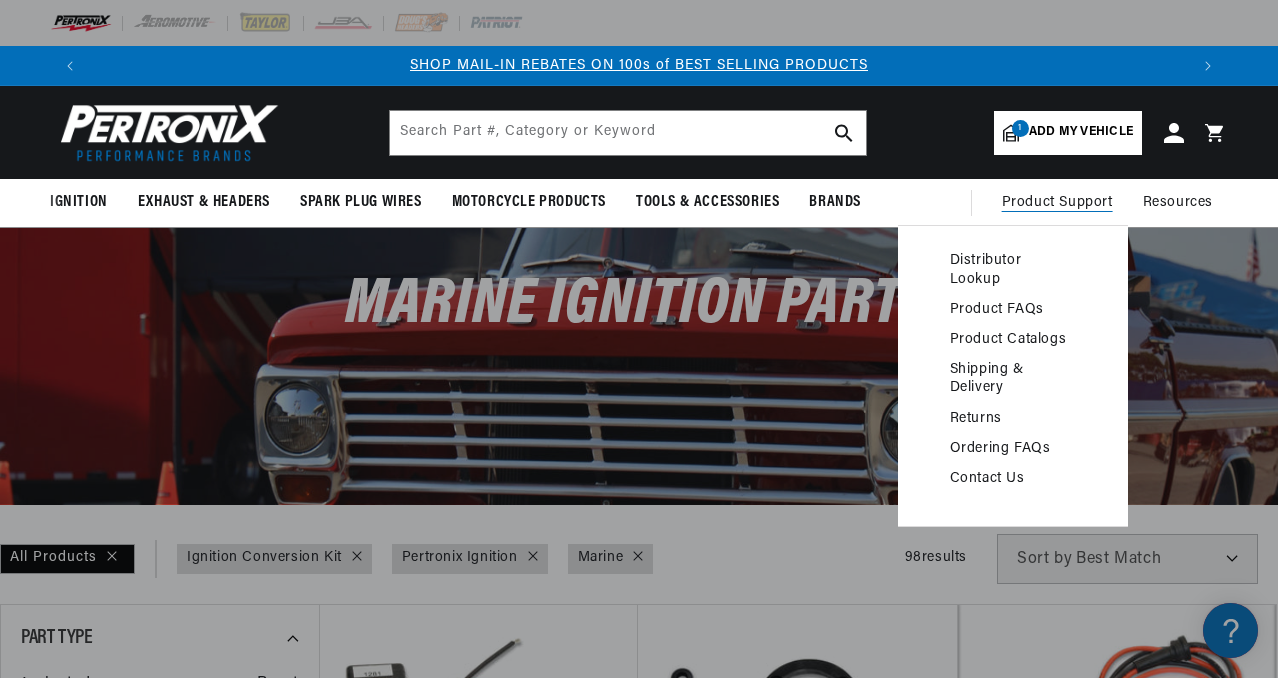 click on "Contact Us" at bounding box center (1013, 479) 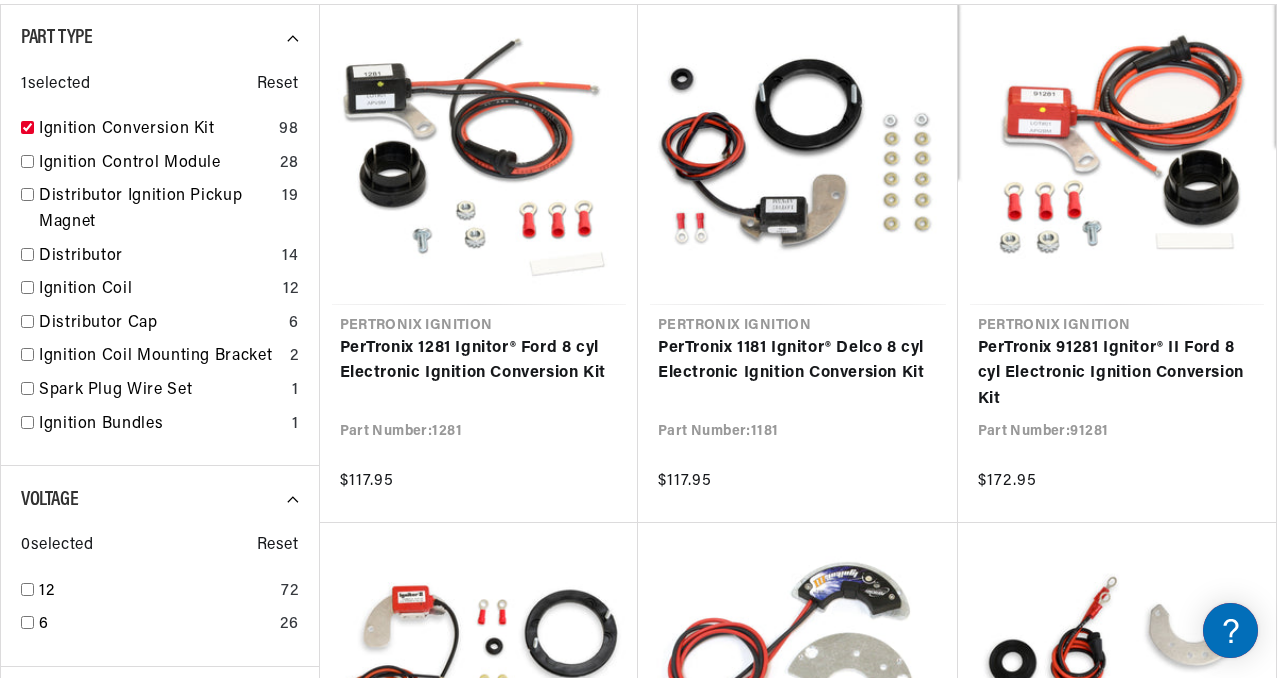 scroll, scrollTop: 0, scrollLeft: 0, axis: both 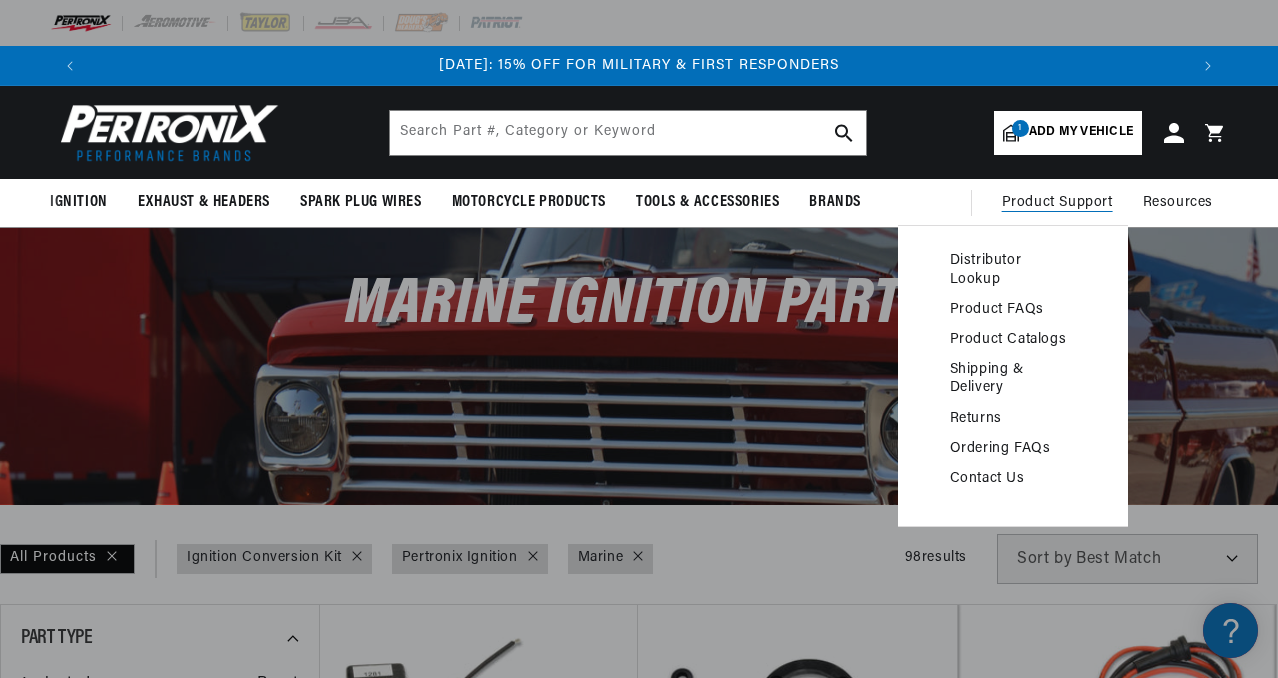 click on "Contact Us" at bounding box center (1013, 479) 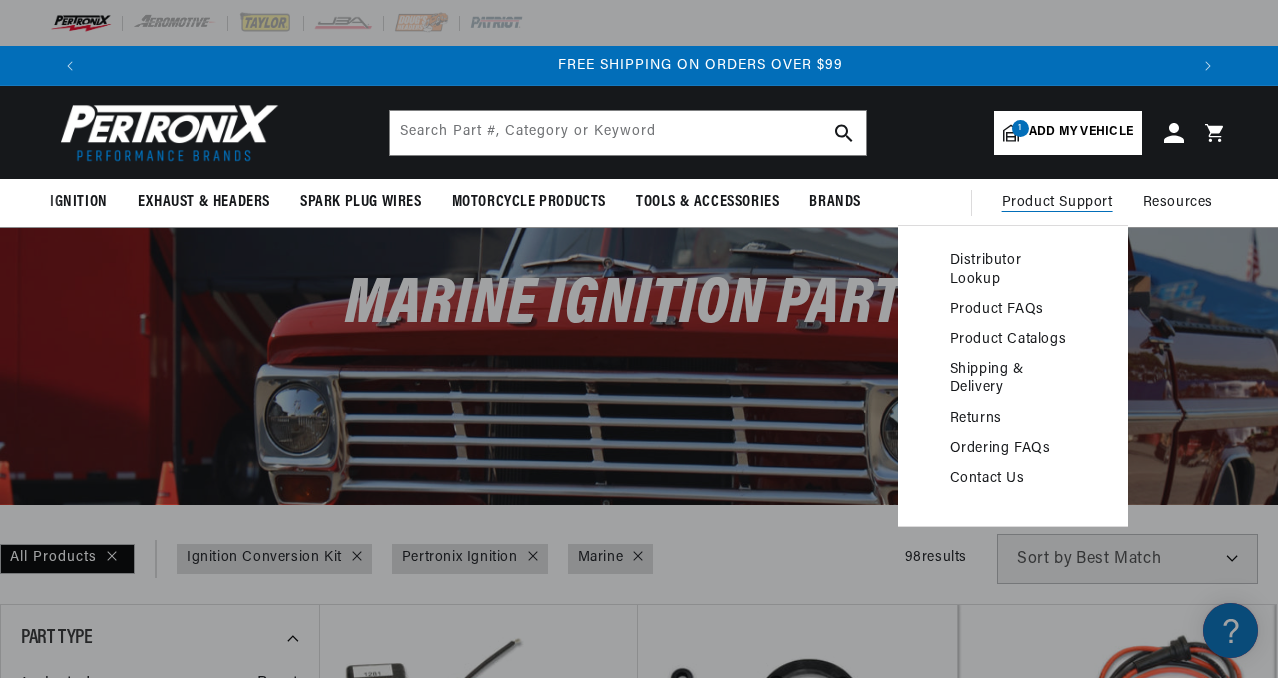 scroll, scrollTop: 0, scrollLeft: 2196, axis: horizontal 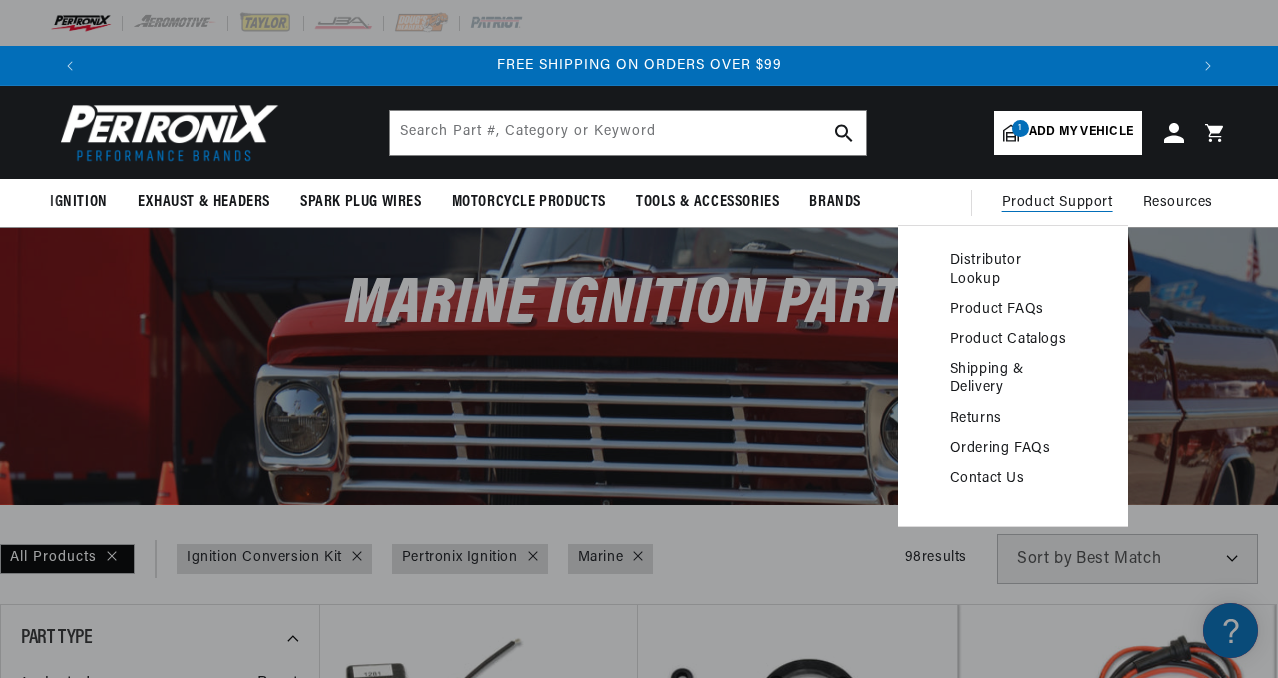click on "Contact Us" at bounding box center (1013, 479) 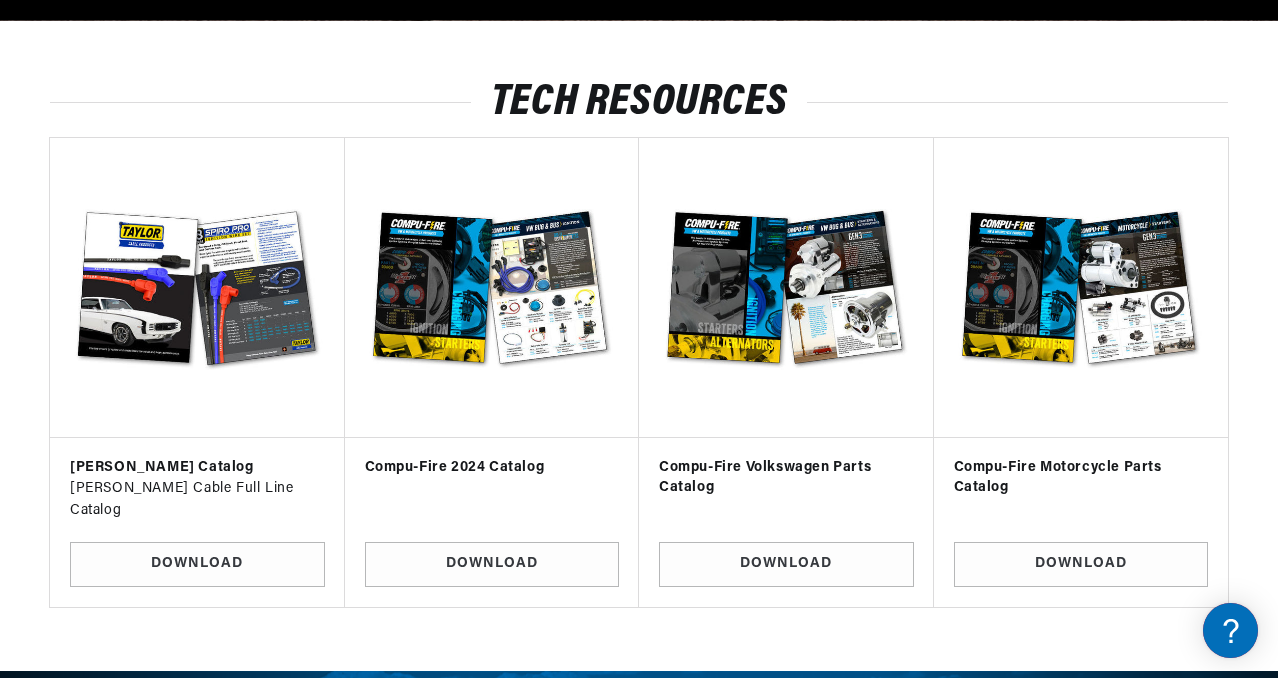 scroll, scrollTop: 6514, scrollLeft: 0, axis: vertical 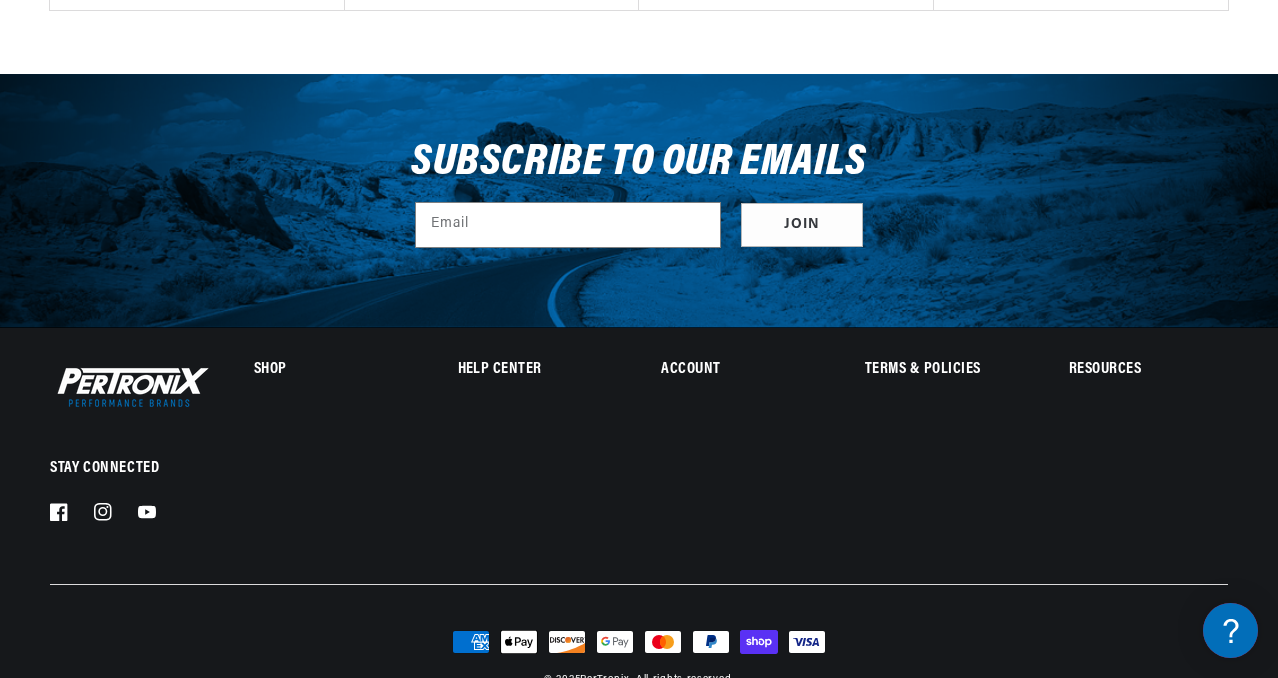 click on "Resources" at bounding box center [1148, 370] 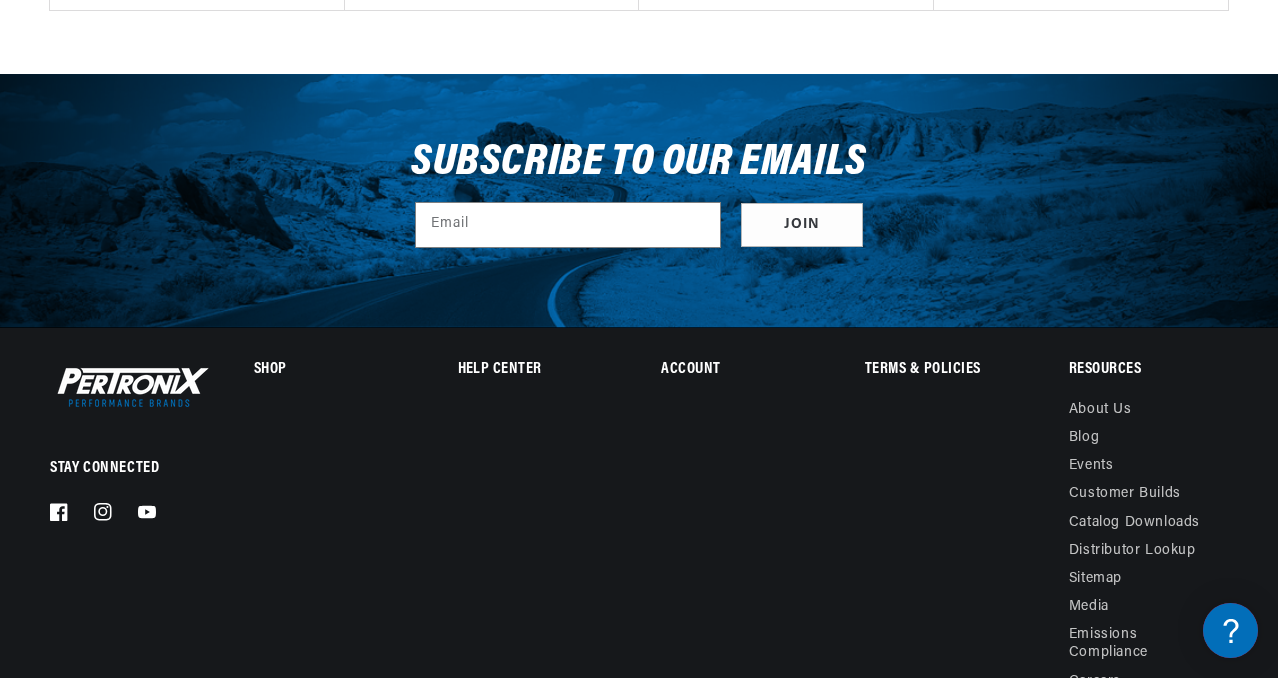 scroll, scrollTop: 0, scrollLeft: 1098, axis: horizontal 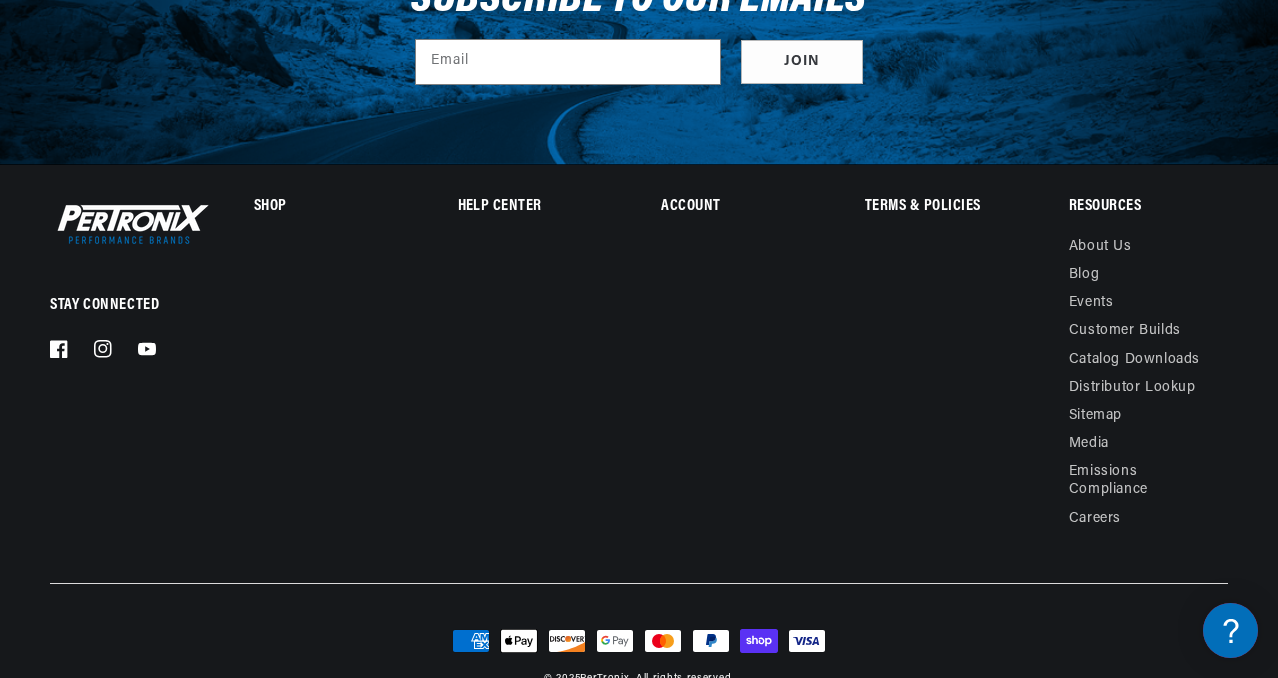click on "Help Center" at bounding box center (537, 207) 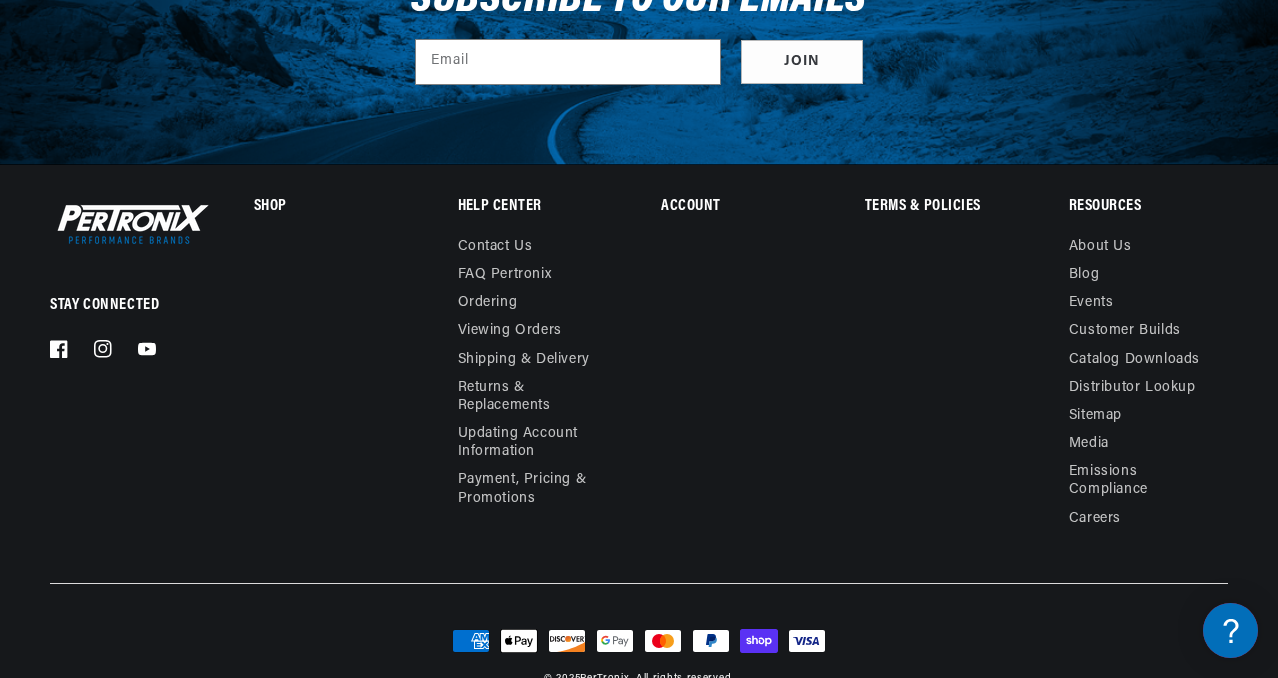 click on "Contact us" at bounding box center [495, 249] 